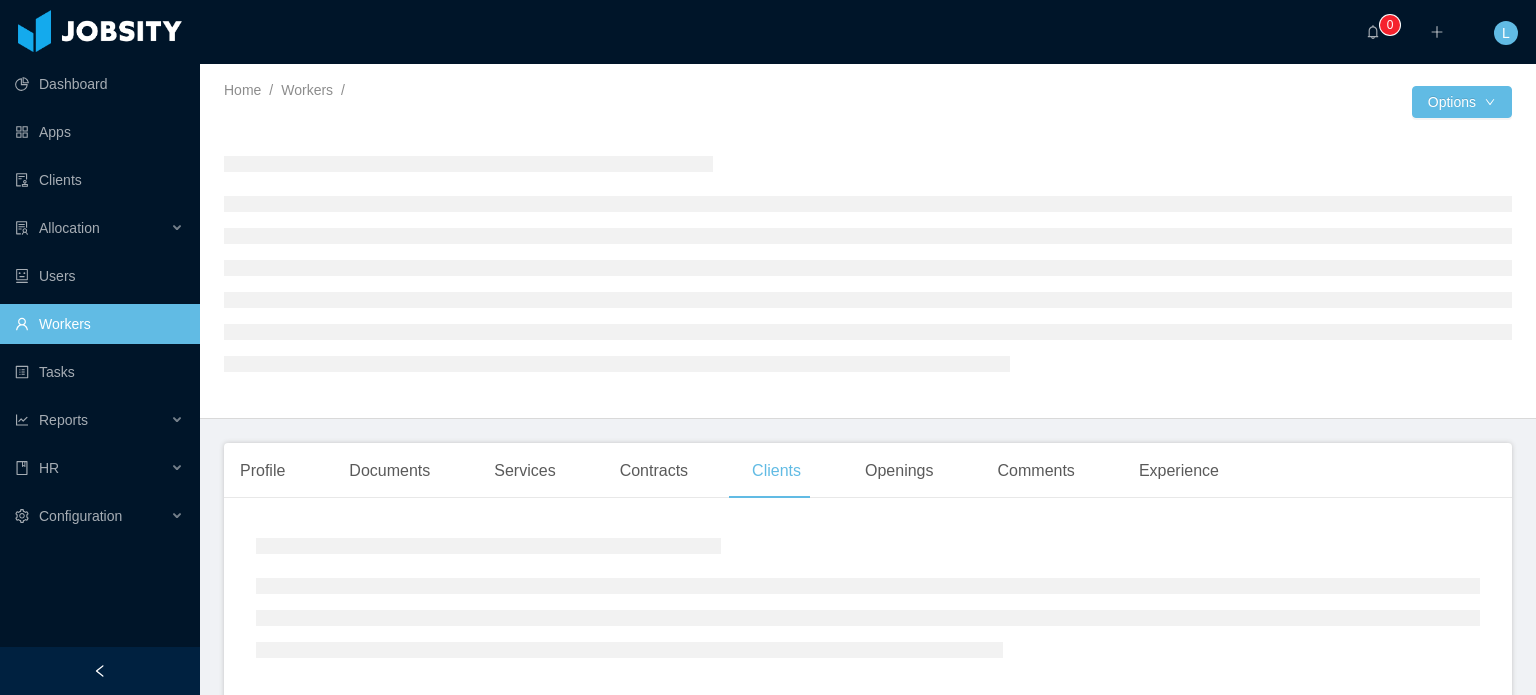 scroll, scrollTop: 0, scrollLeft: 0, axis: both 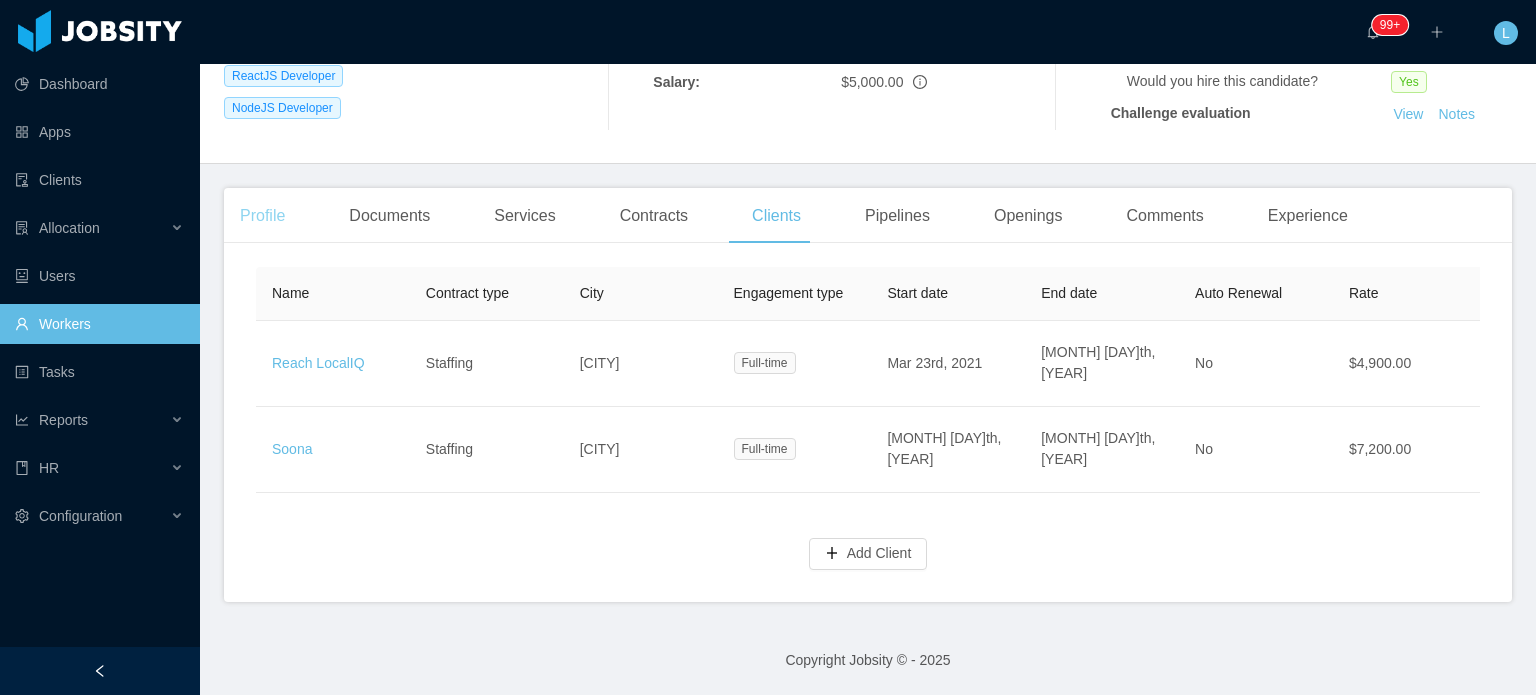 click on "Profile" at bounding box center (262, 216) 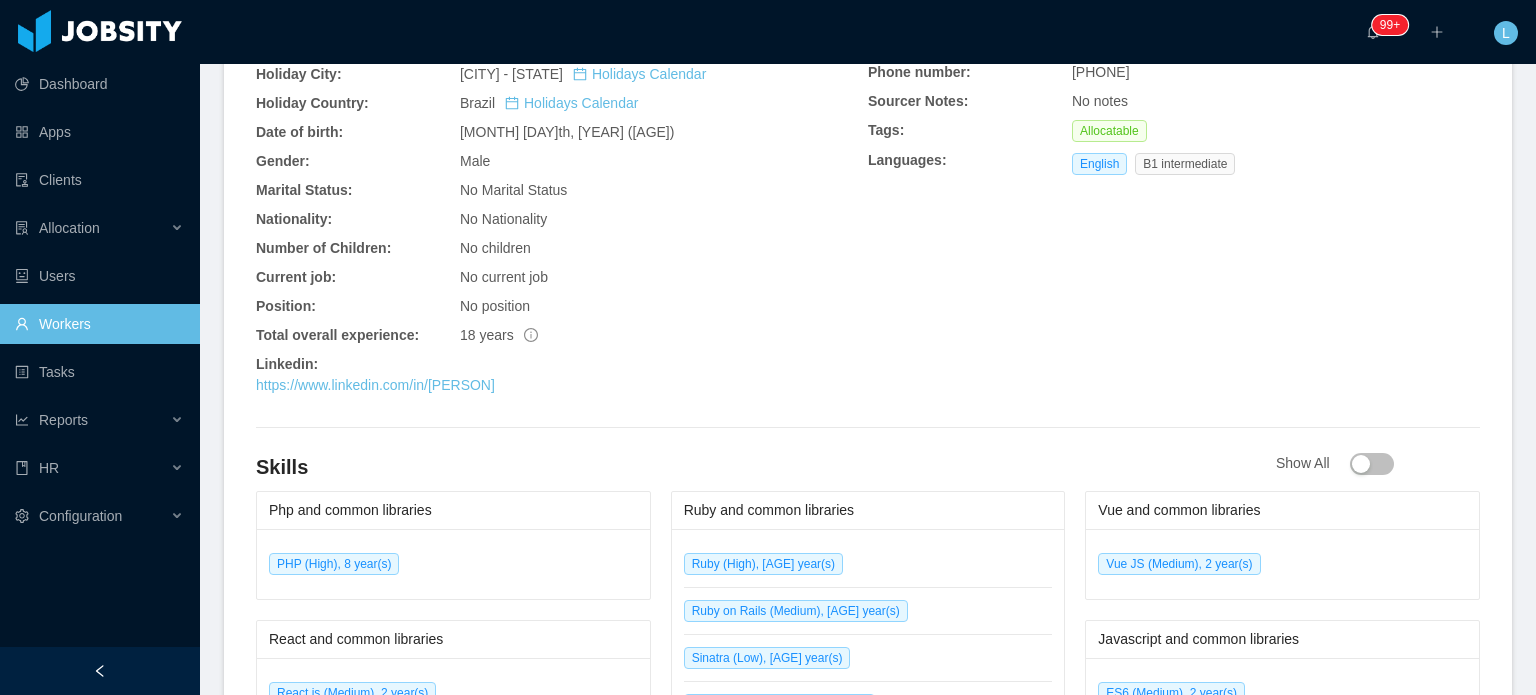 scroll, scrollTop: 800, scrollLeft: 0, axis: vertical 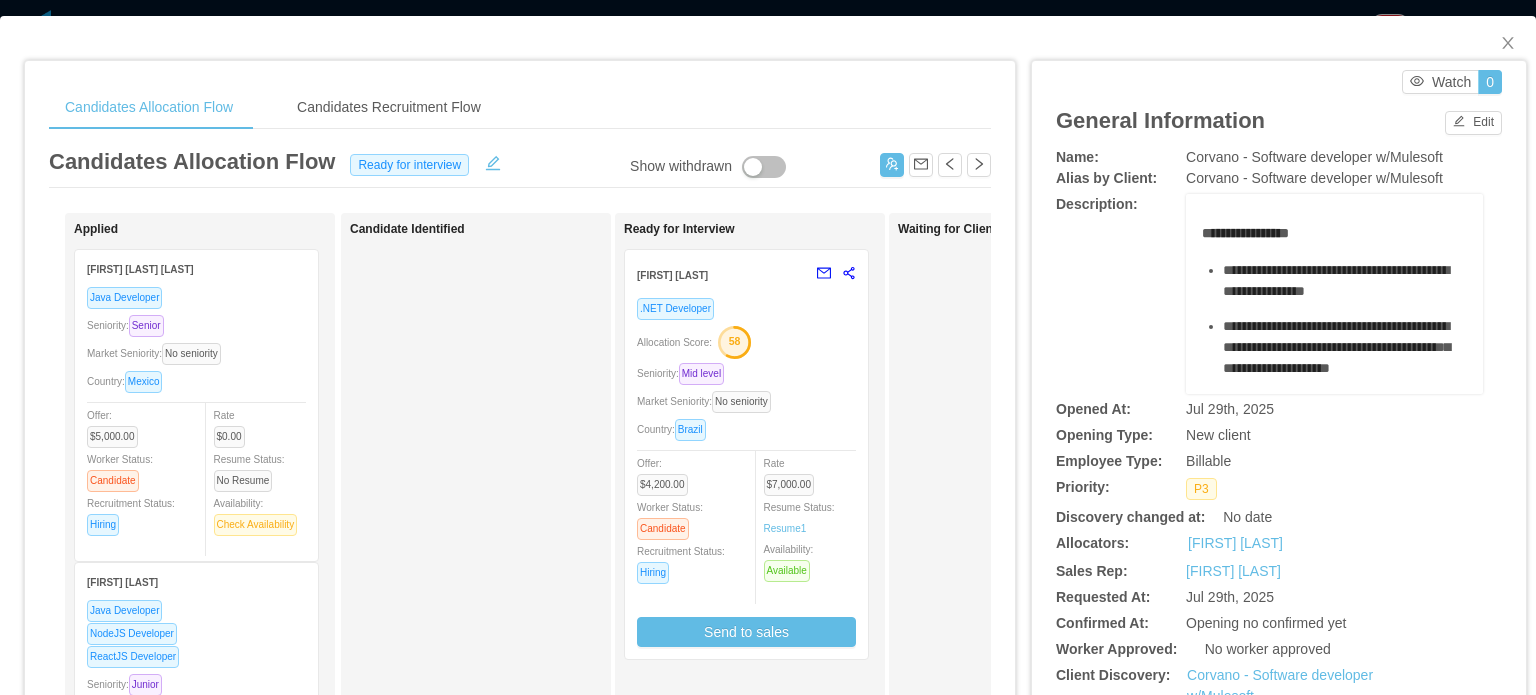 click on "Seniority:   Mid level" at bounding box center [746, 373] 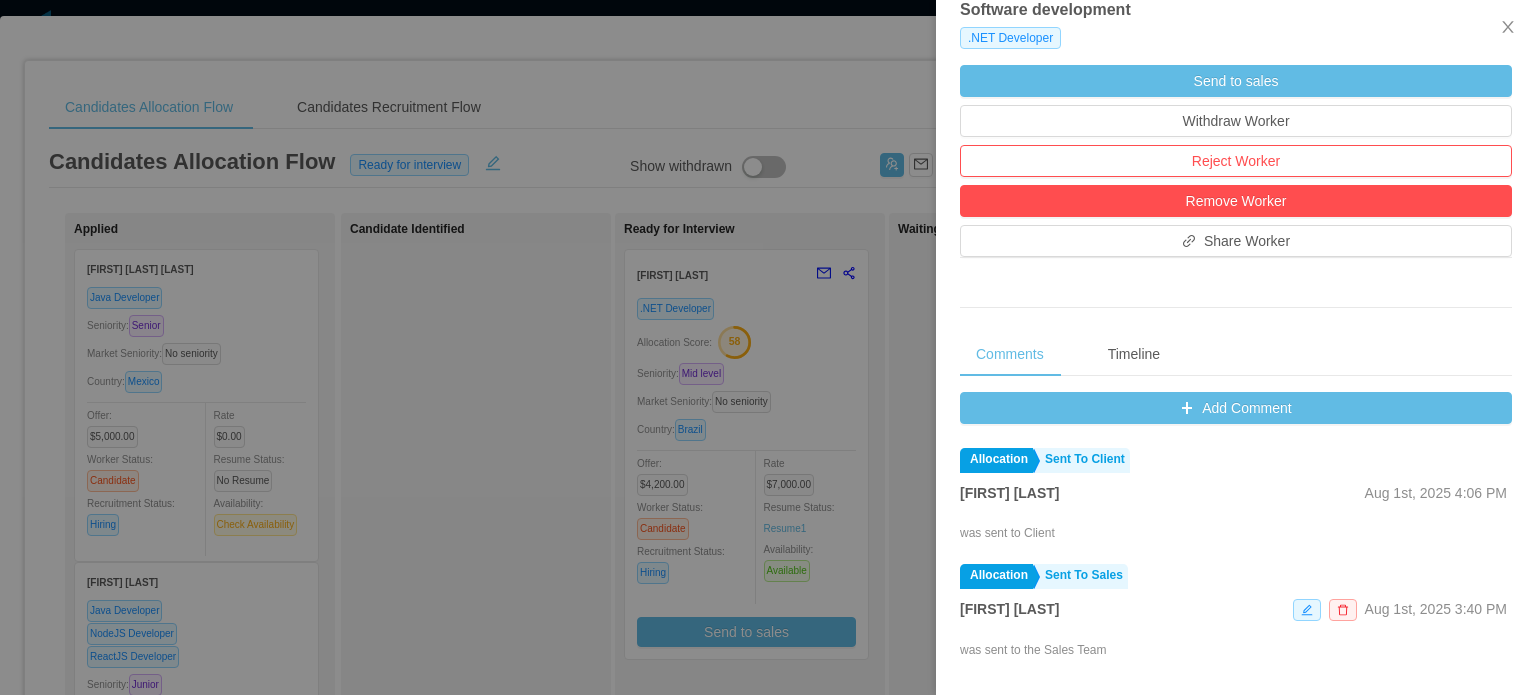 scroll, scrollTop: 0, scrollLeft: 0, axis: both 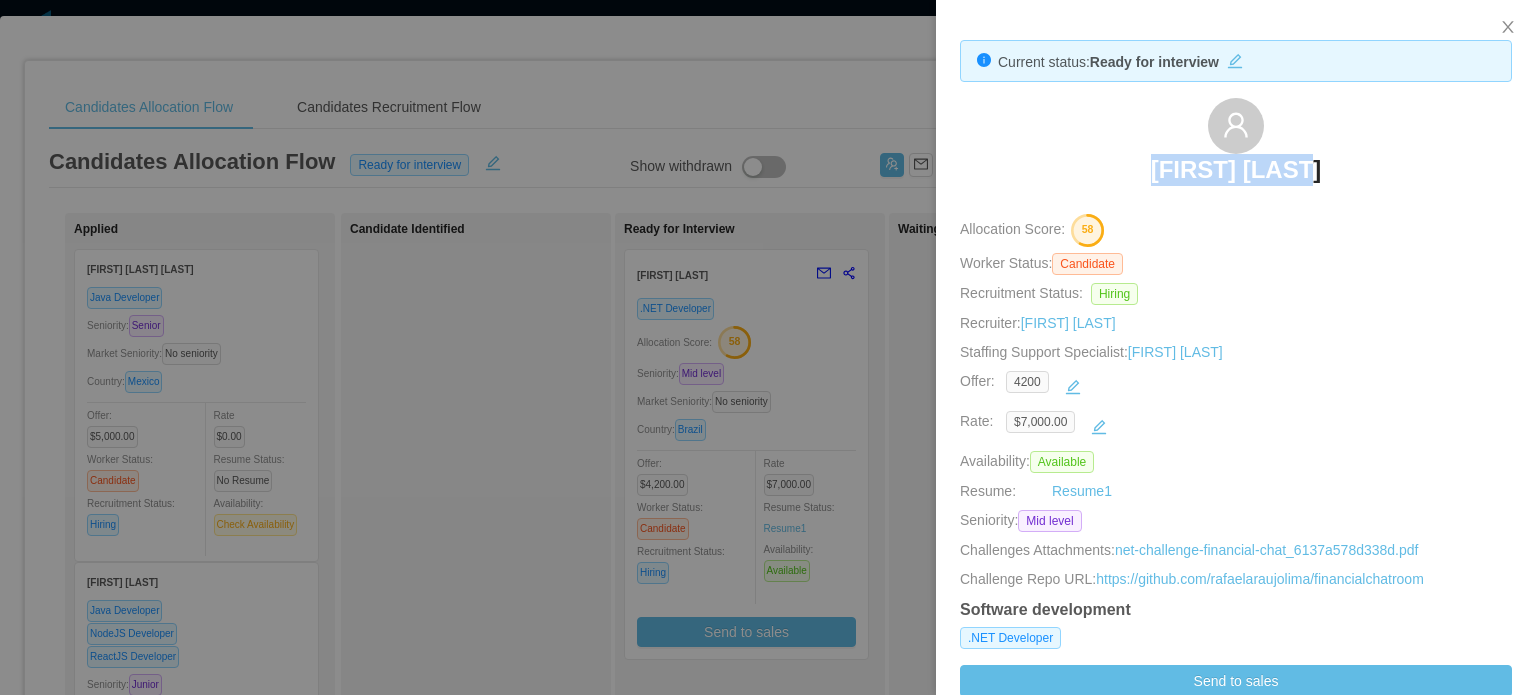 drag, startPoint x: 1148, startPoint y: 176, endPoint x: 1336, endPoint y: 173, distance: 188.02394 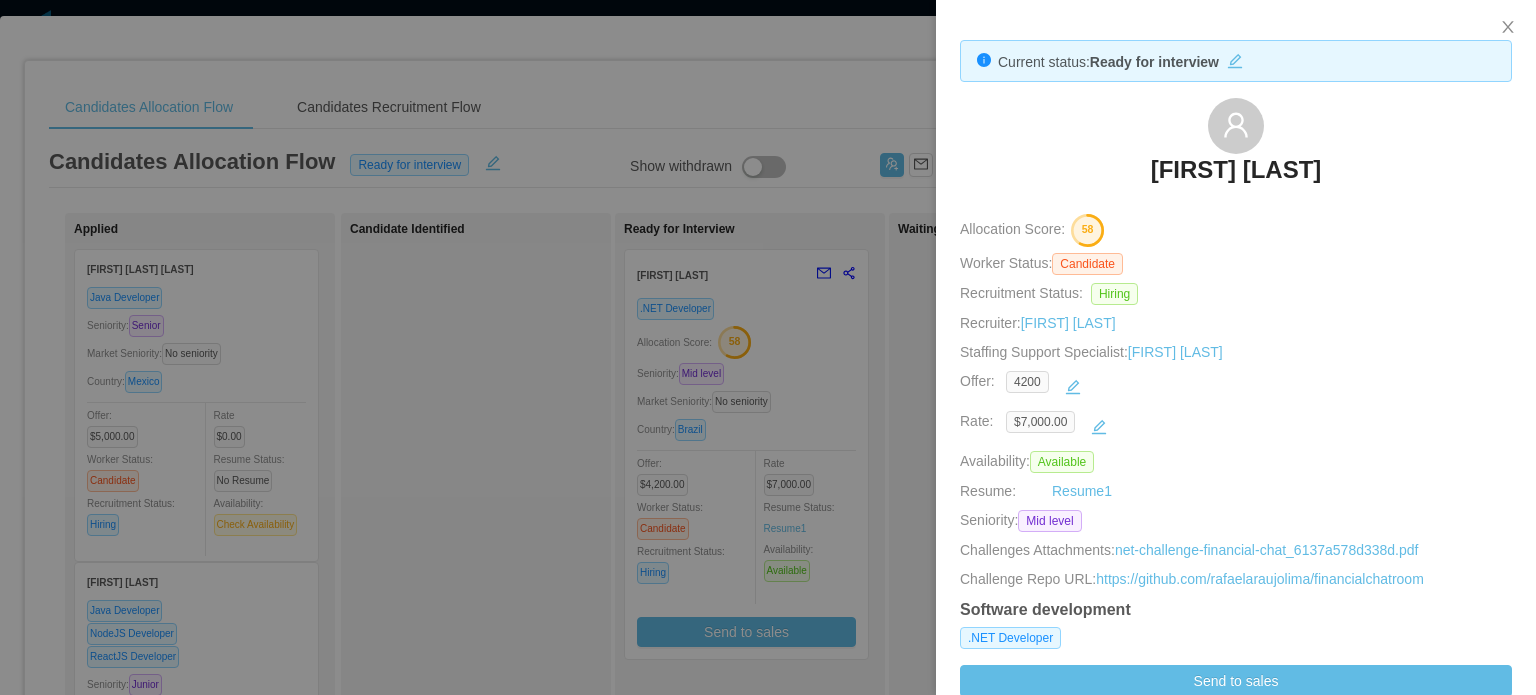 click at bounding box center (768, 347) 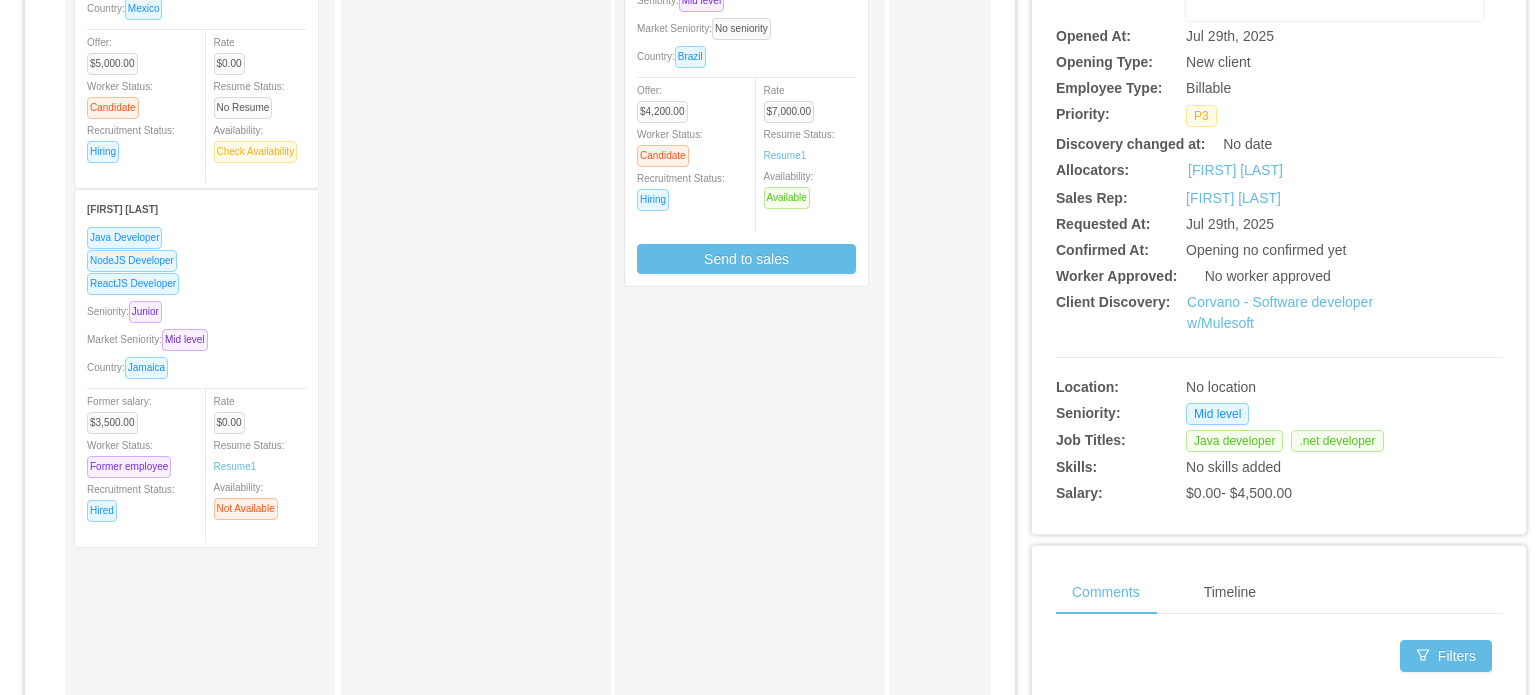 scroll, scrollTop: 400, scrollLeft: 0, axis: vertical 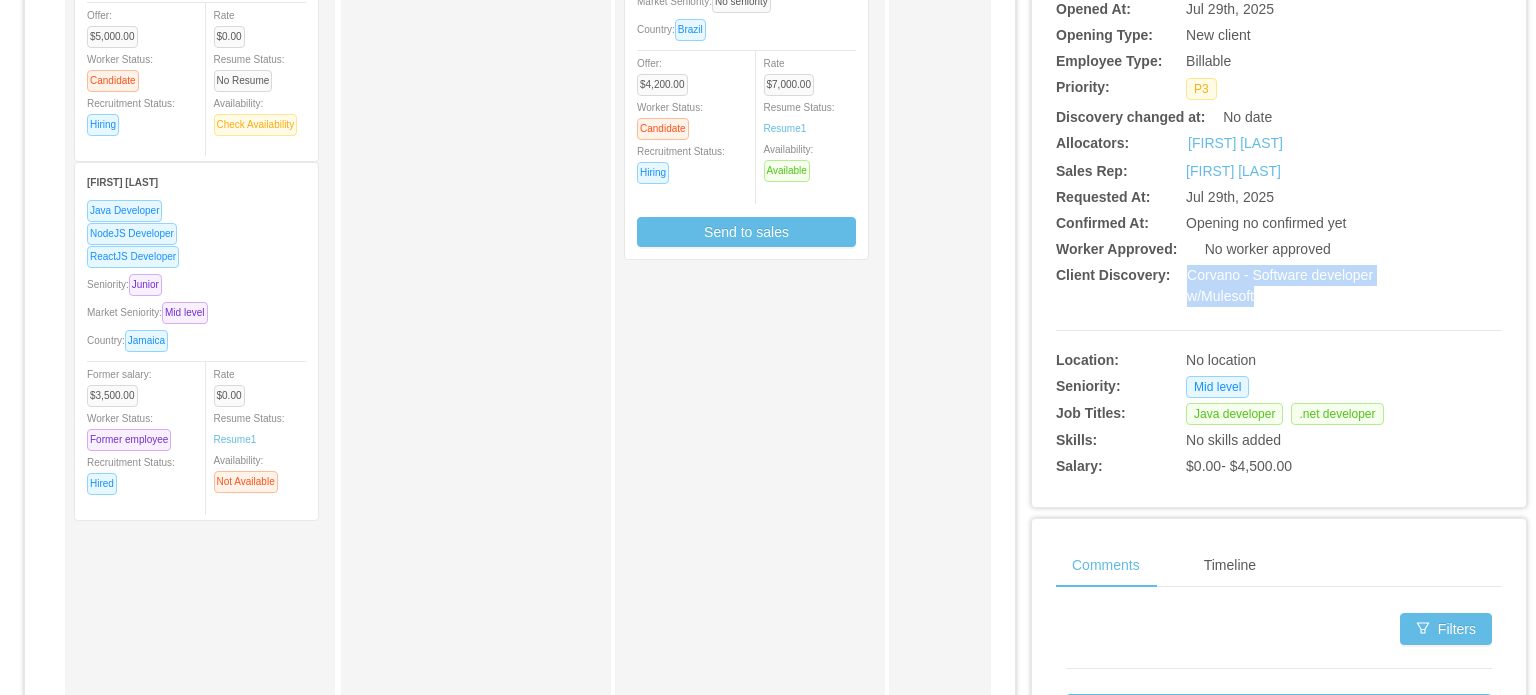 drag, startPoint x: 1172, startPoint y: 274, endPoint x: 1281, endPoint y: 293, distance: 110.64357 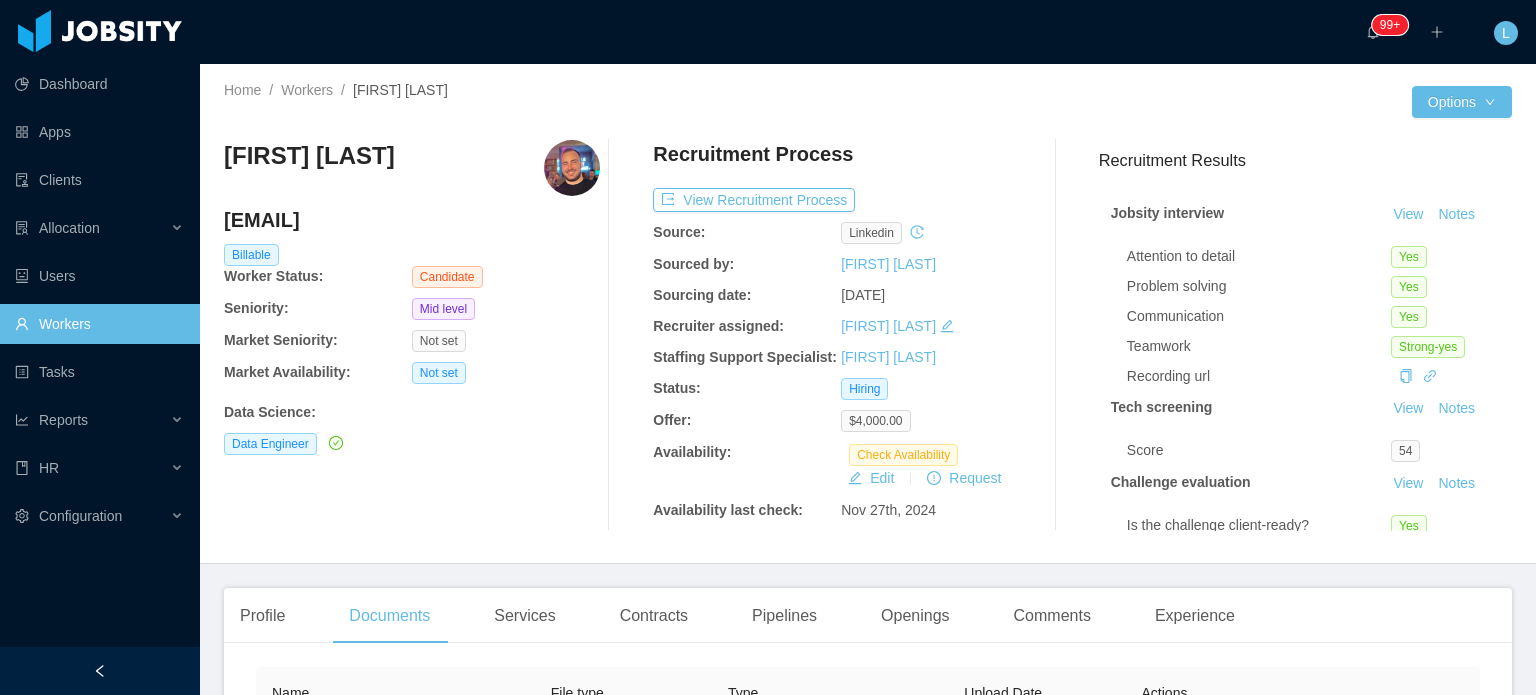 scroll, scrollTop: 0, scrollLeft: 0, axis: both 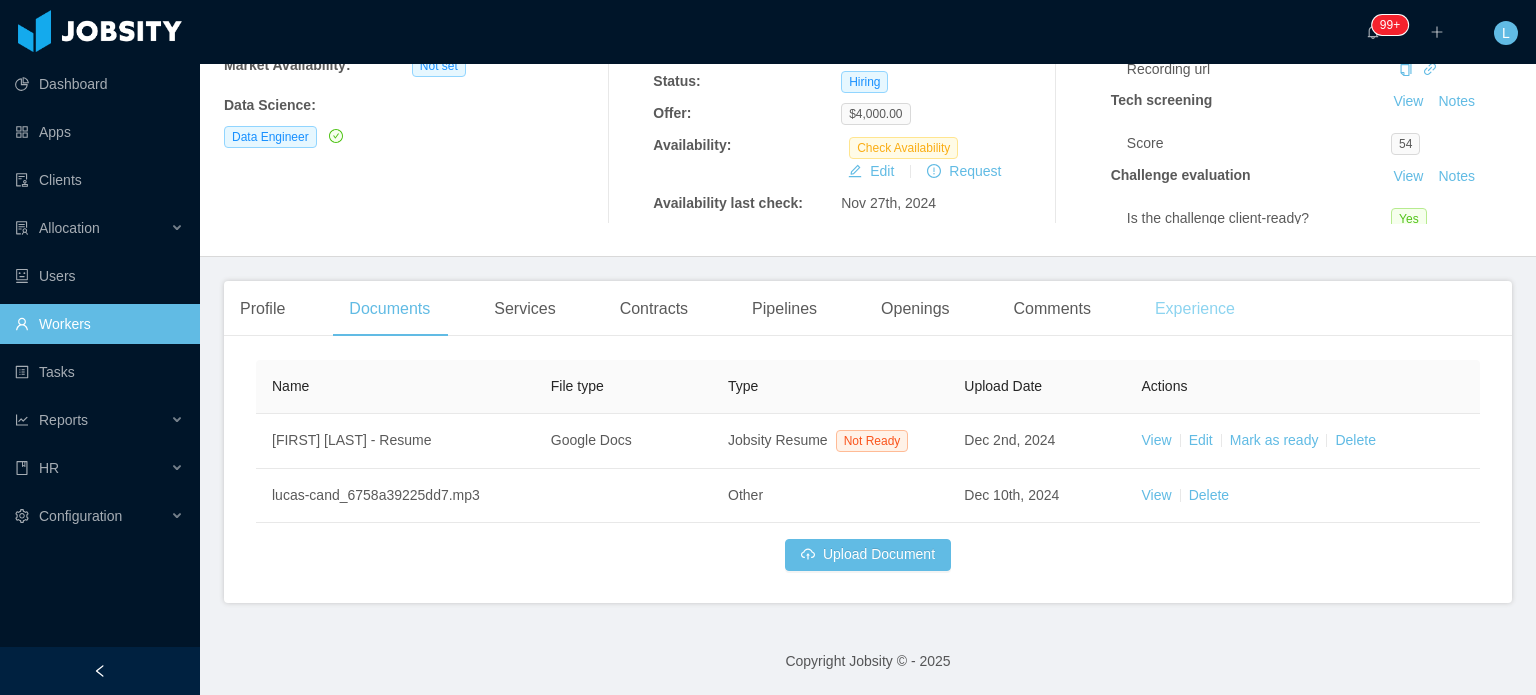 click on "Experience" at bounding box center [1195, 309] 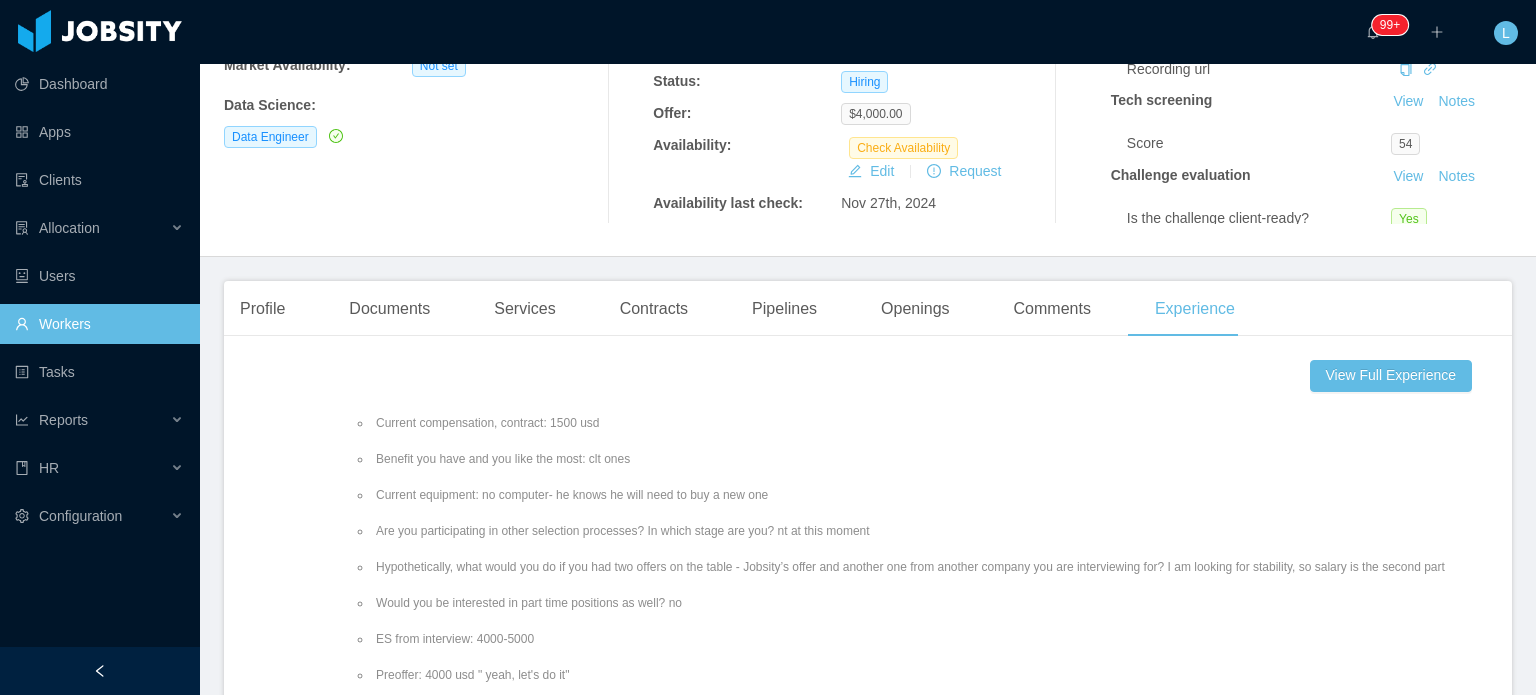 scroll, scrollTop: 400, scrollLeft: 0, axis: vertical 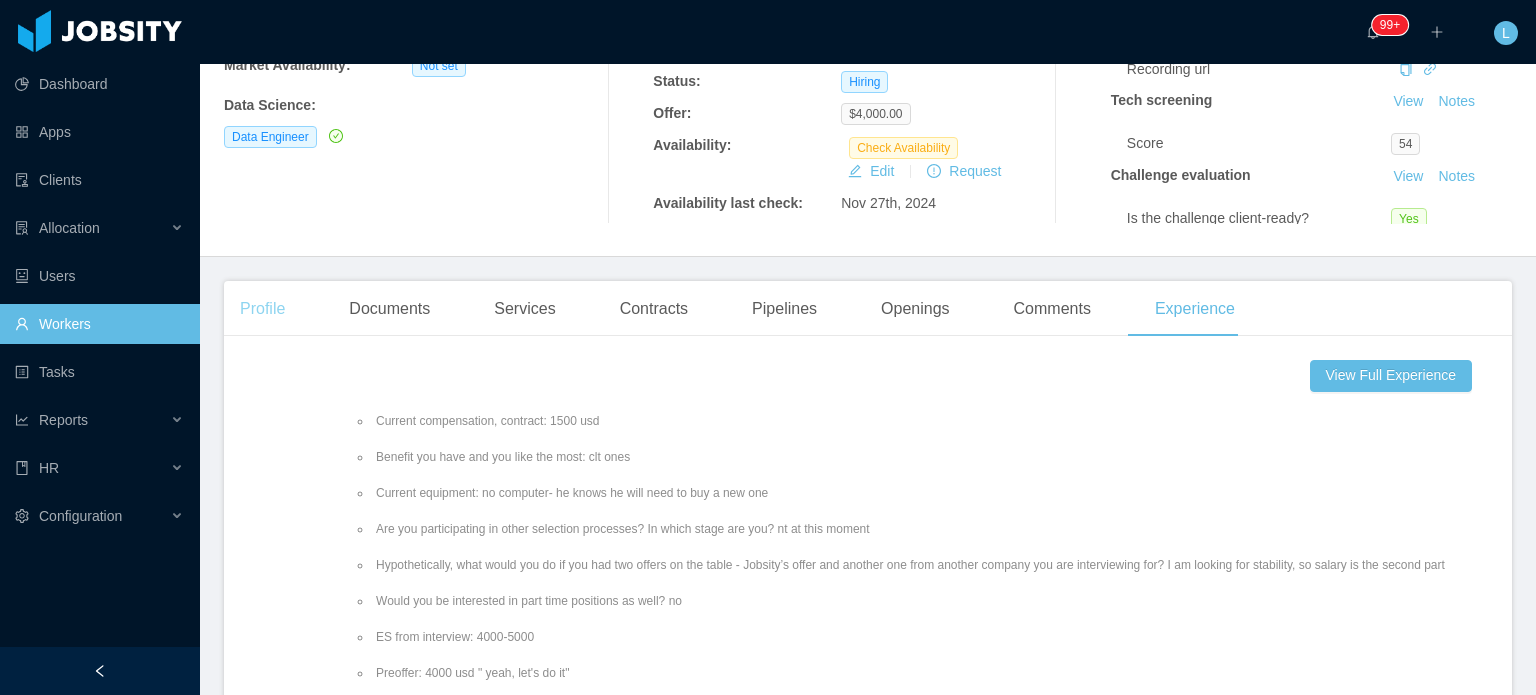 click on "Profile" at bounding box center (262, 309) 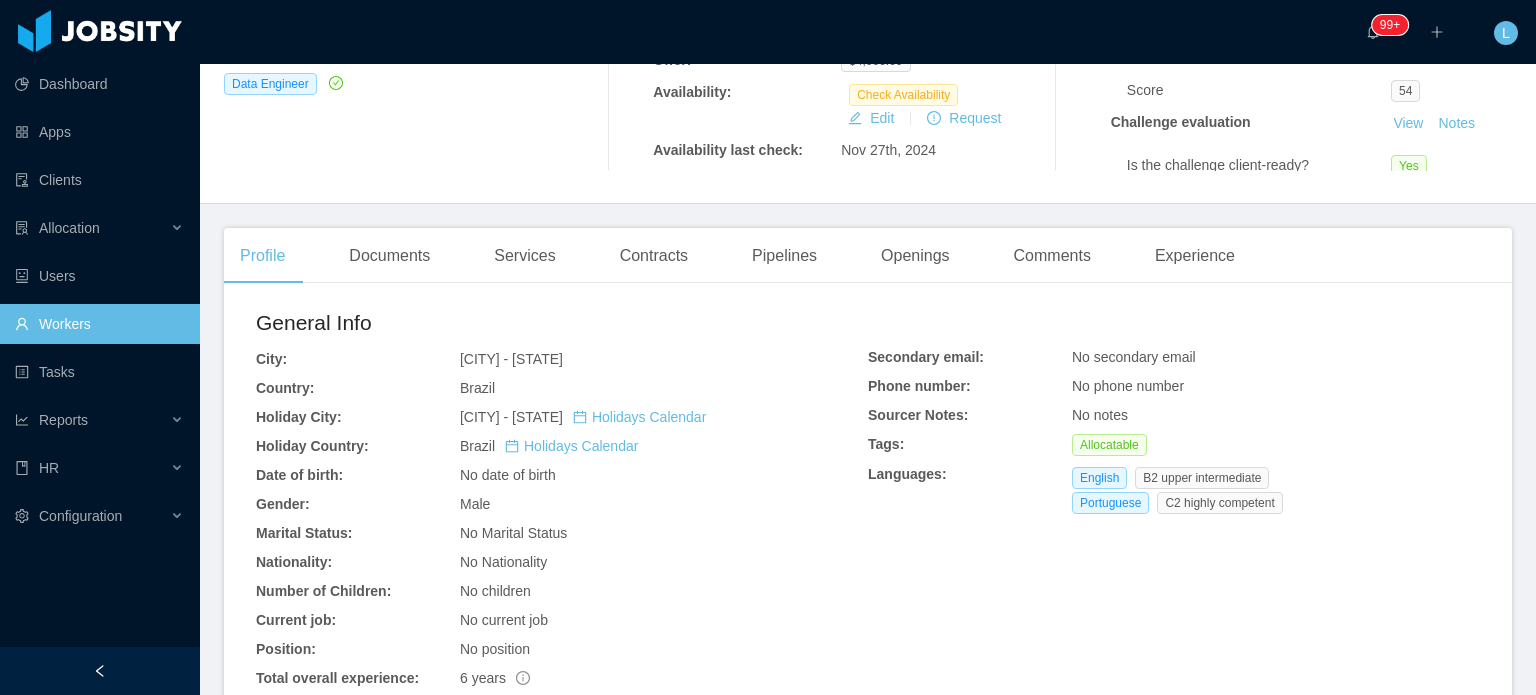 scroll, scrollTop: 607, scrollLeft: 0, axis: vertical 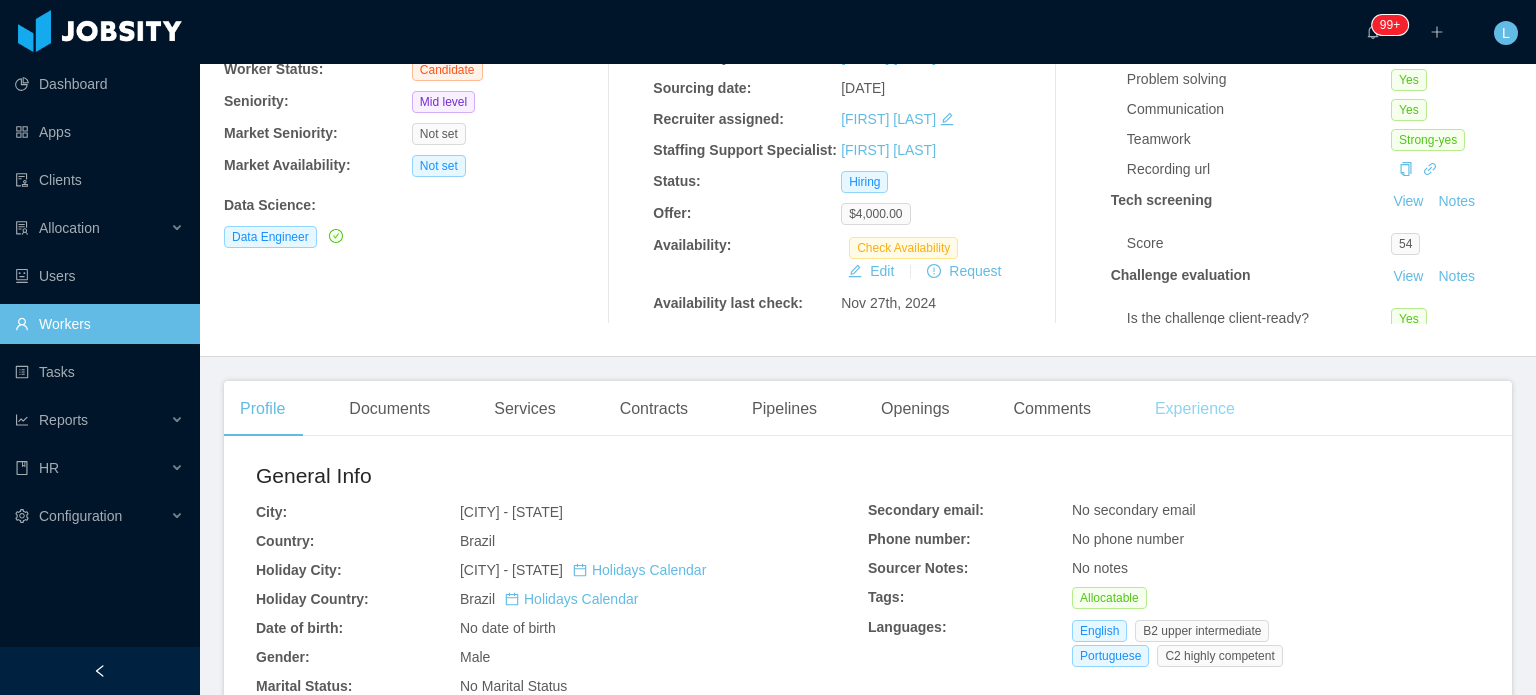 click on "Experience" at bounding box center (1195, 409) 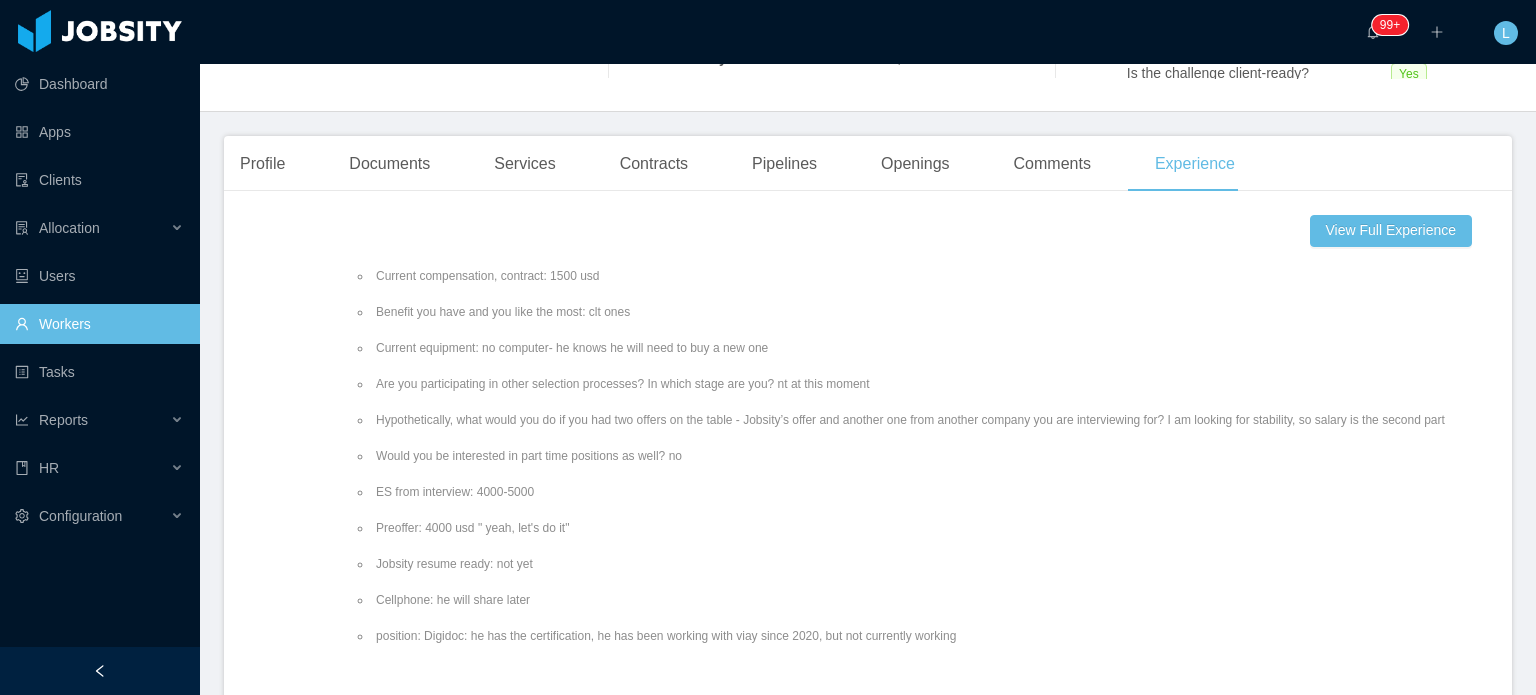 scroll, scrollTop: 507, scrollLeft: 0, axis: vertical 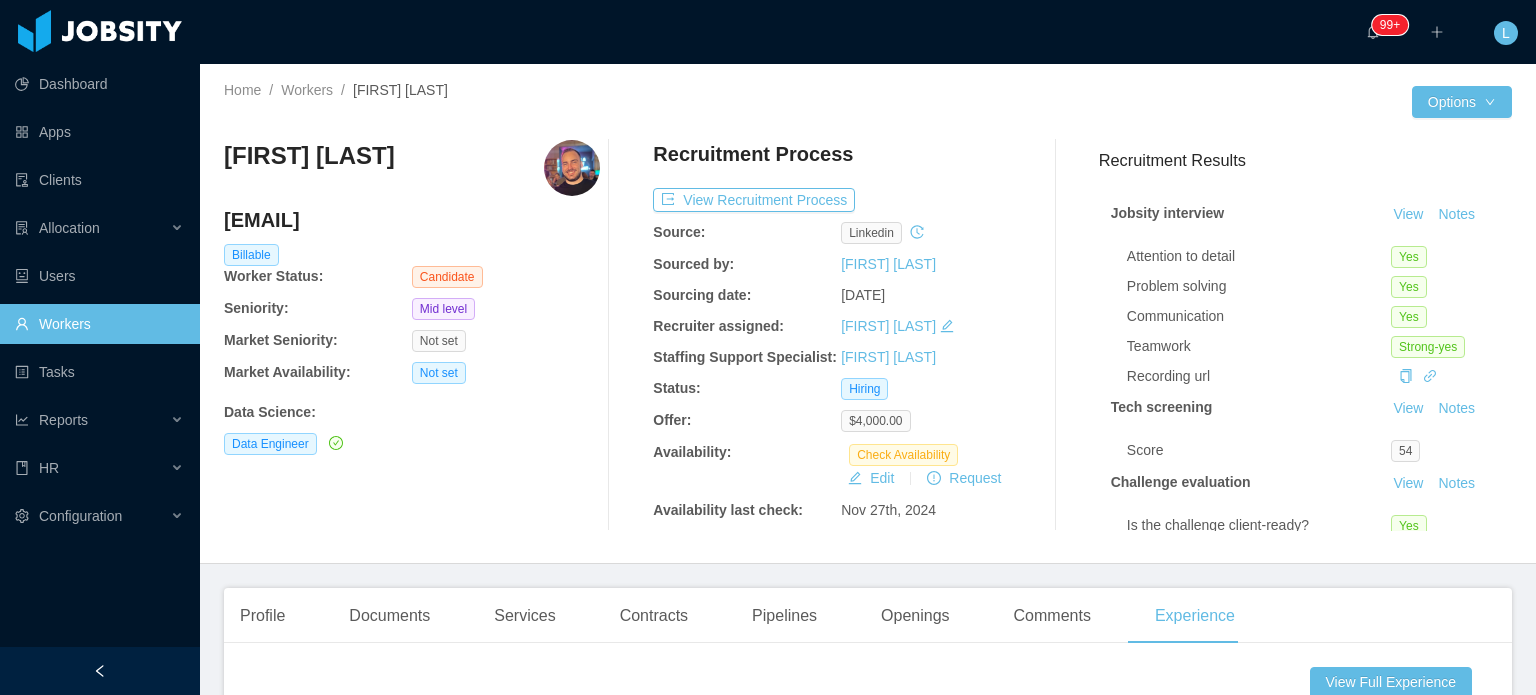 click on "lucasgomesjk@gmail.com" at bounding box center (412, 220) 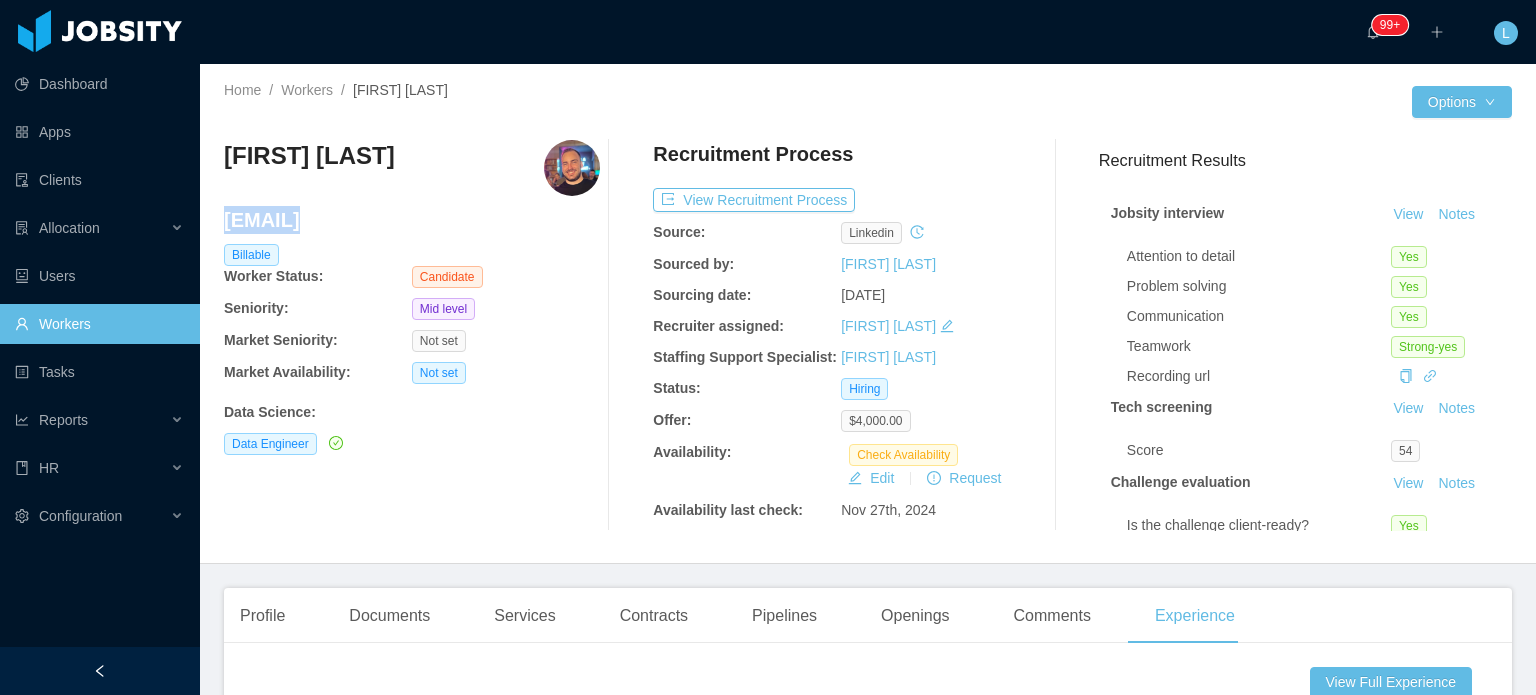 click on "lucasgomesjk@gmail.com" at bounding box center (412, 220) 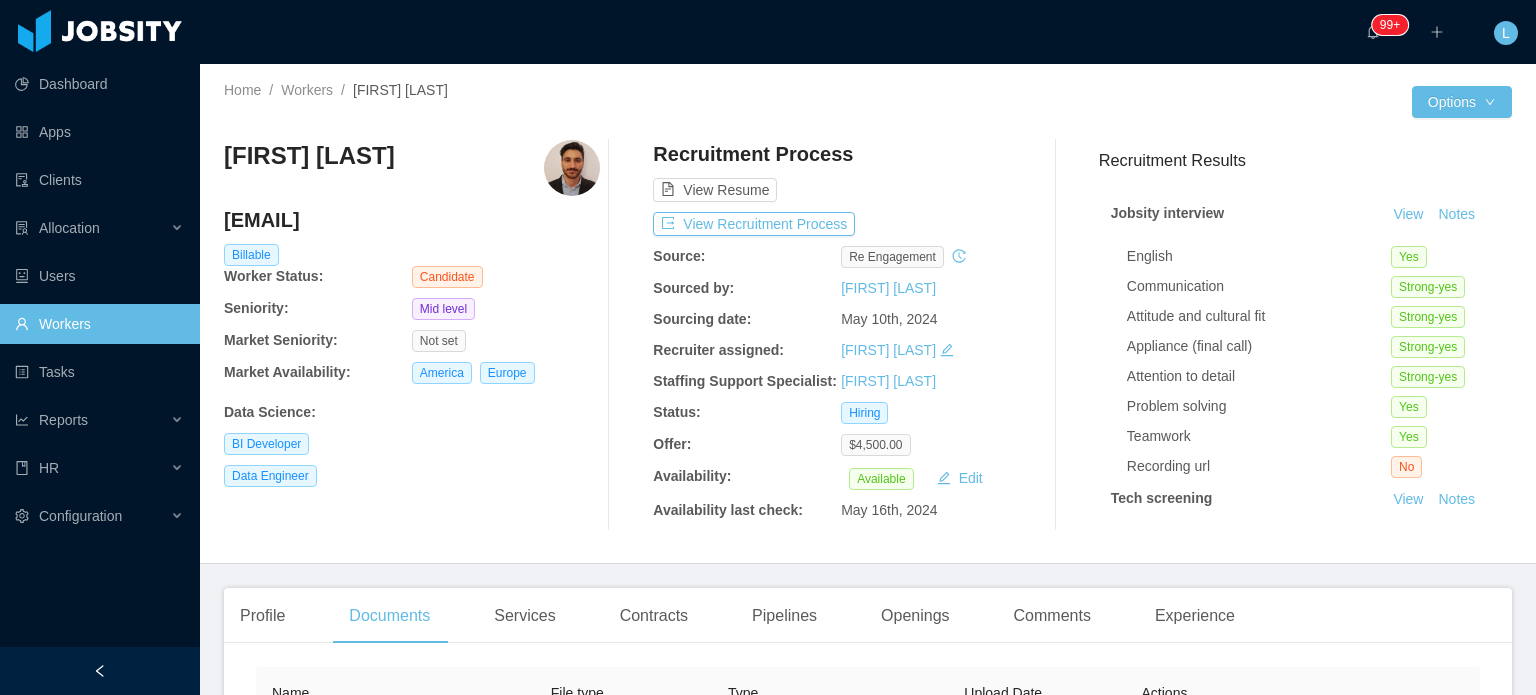 scroll, scrollTop: 0, scrollLeft: 0, axis: both 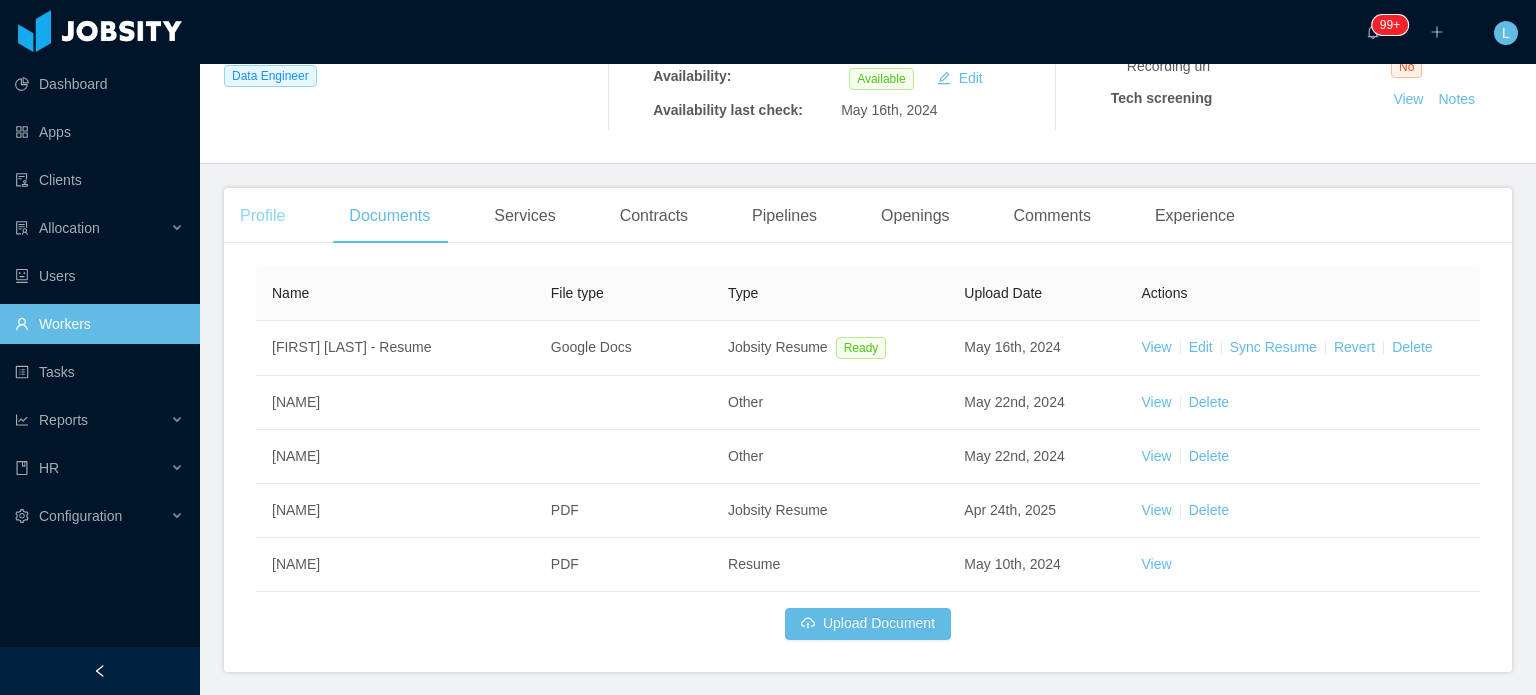 click on "Profile" at bounding box center [262, 216] 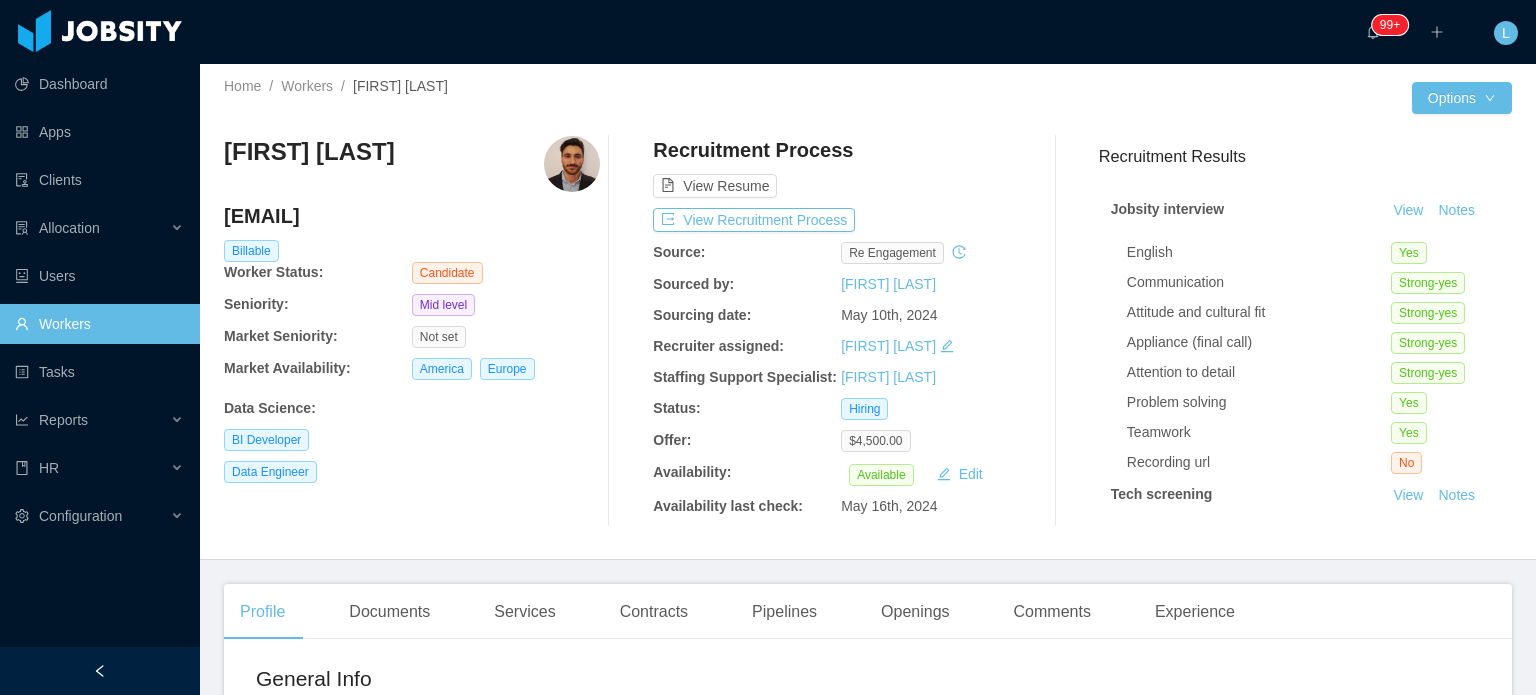 scroll, scrollTop: 0, scrollLeft: 0, axis: both 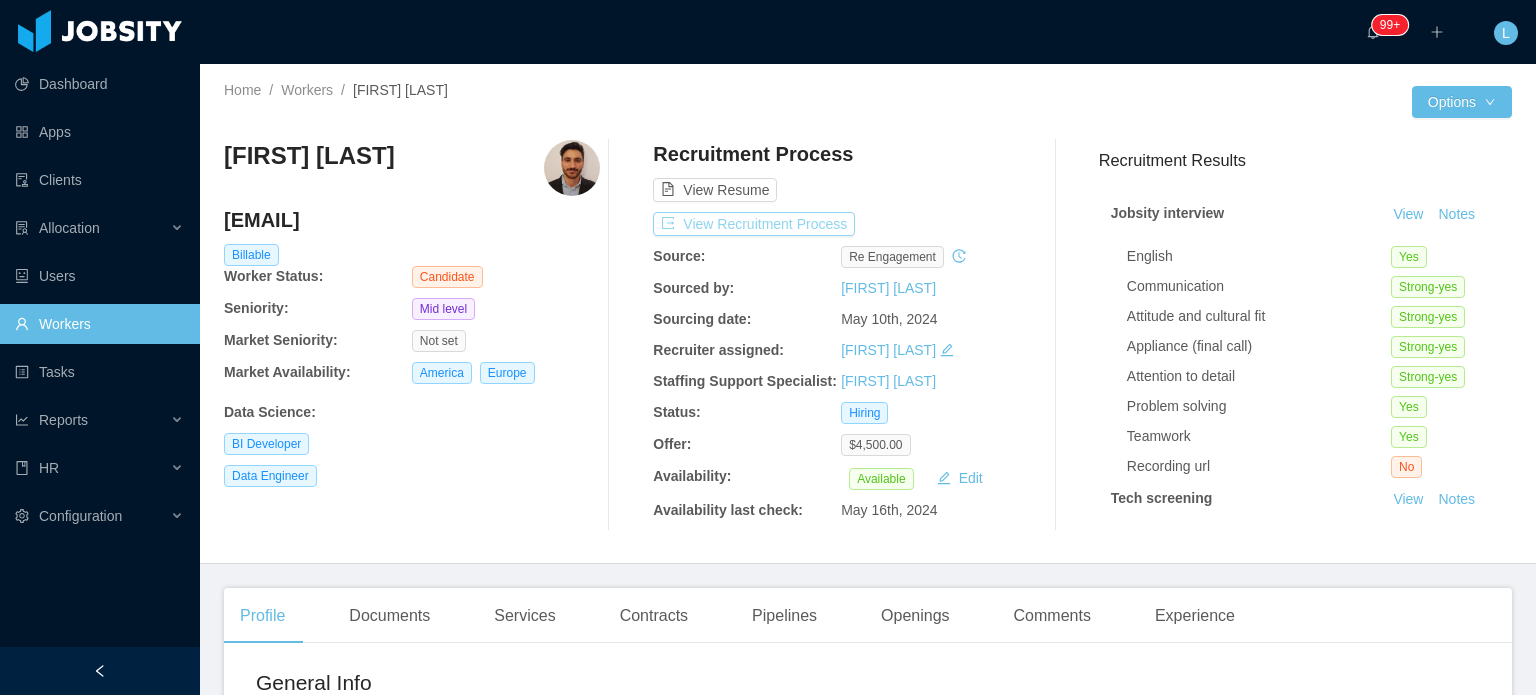 click on "View Recruitment Process" at bounding box center [754, 224] 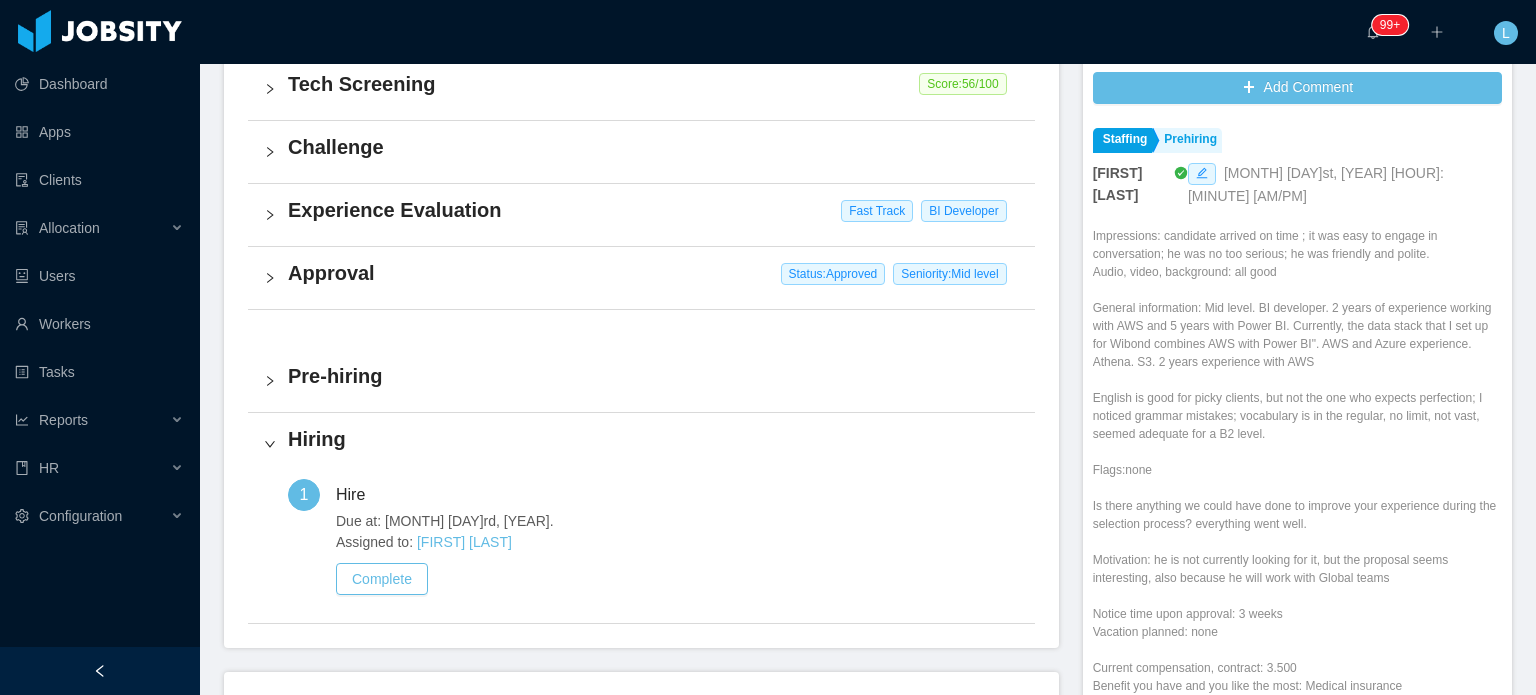 scroll, scrollTop: 600, scrollLeft: 0, axis: vertical 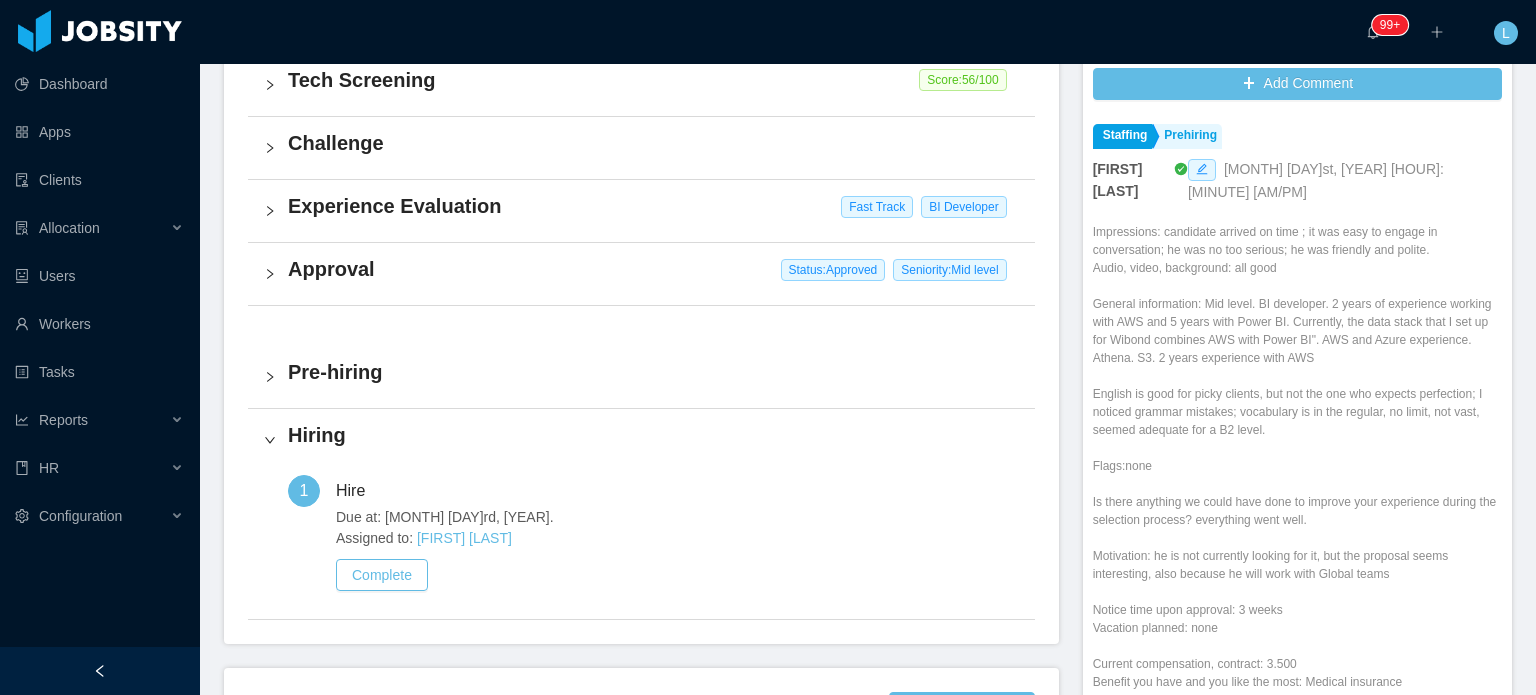 click on "Pre-hiring" at bounding box center (653, 372) 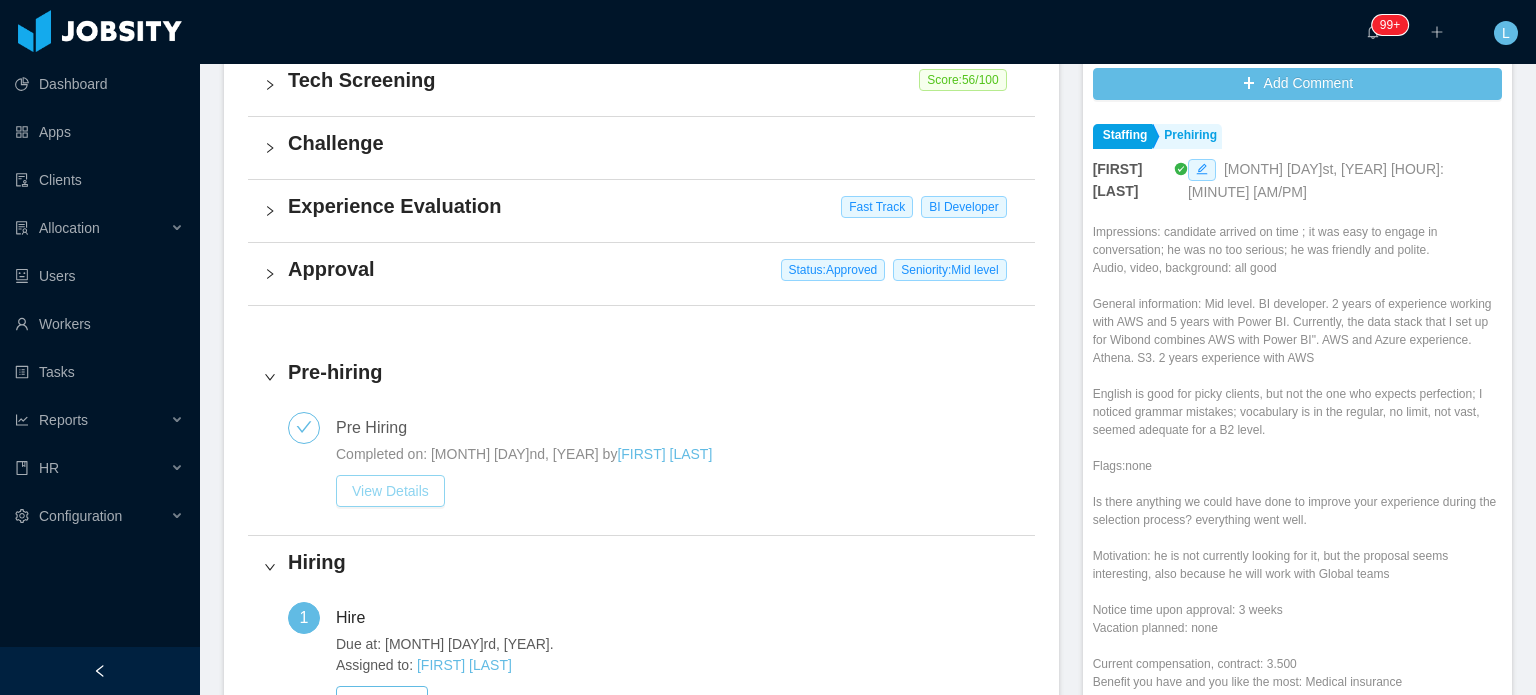 click on "View Details" at bounding box center [390, 491] 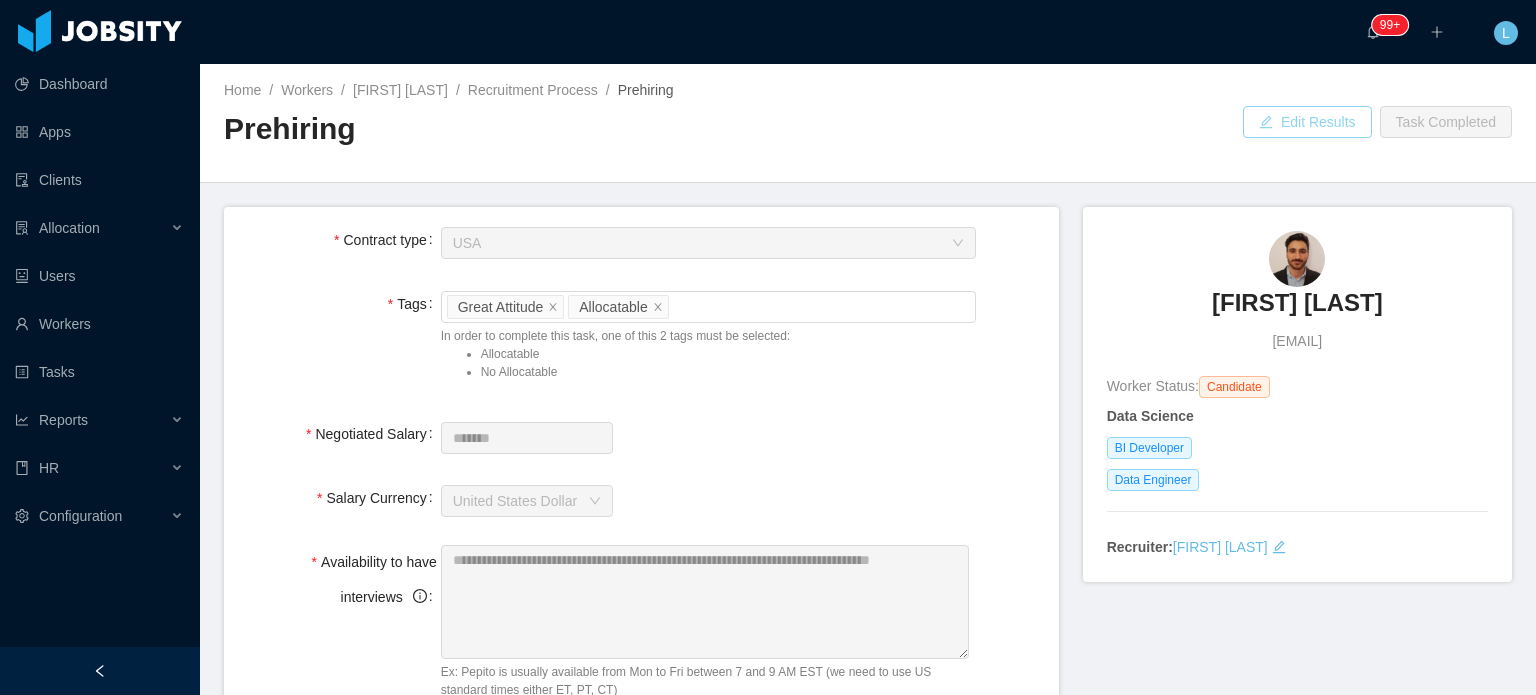click on "Edit Results" at bounding box center (1307, 122) 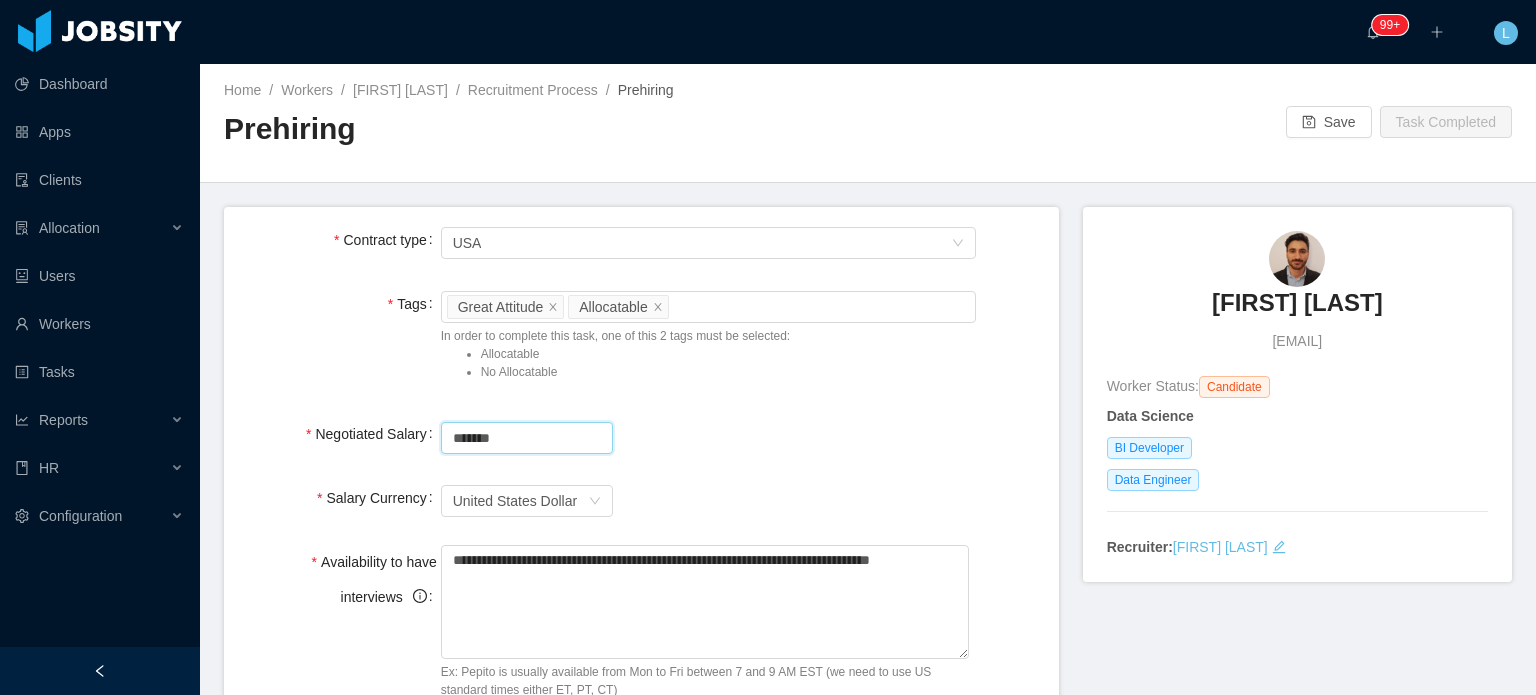 drag, startPoint x: 532, startPoint y: 440, endPoint x: 268, endPoint y: 448, distance: 264.1212 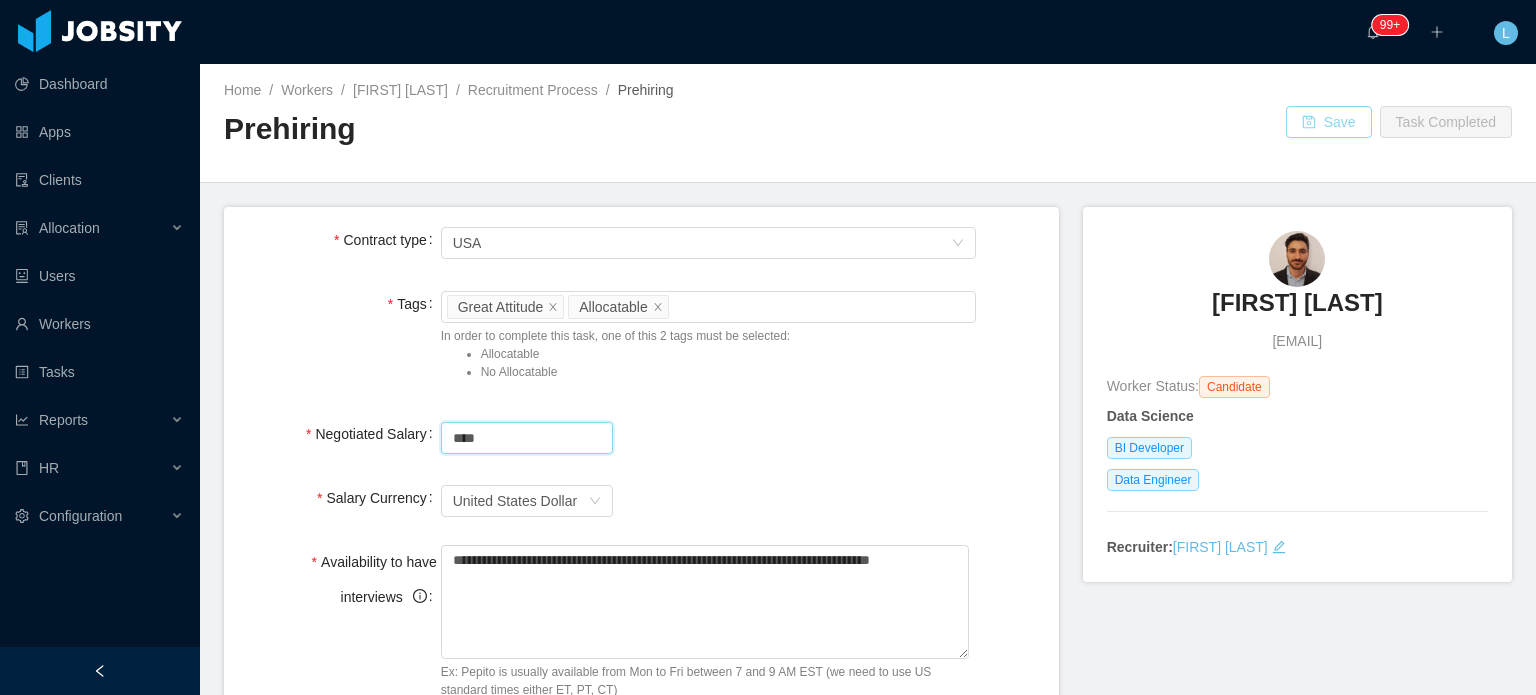 type on "*******" 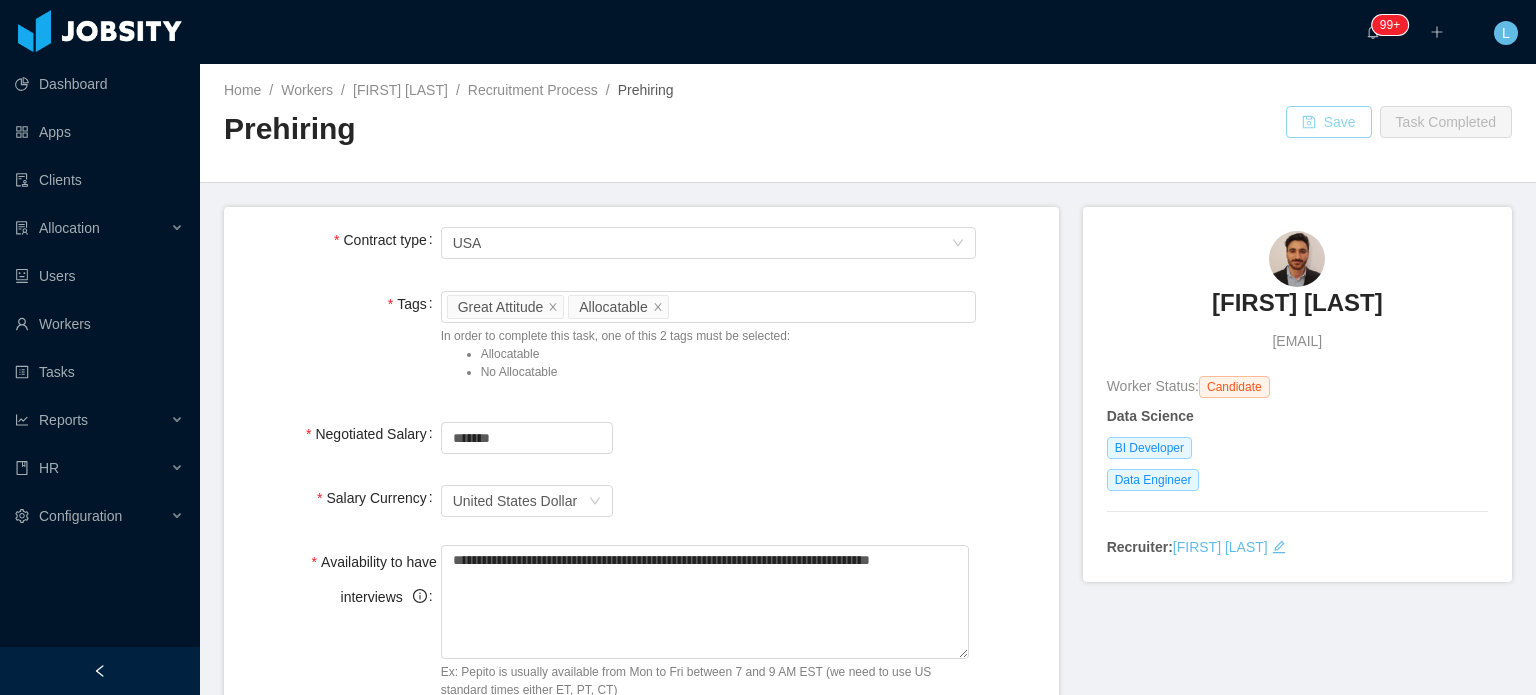 click on "Save" at bounding box center [1329, 122] 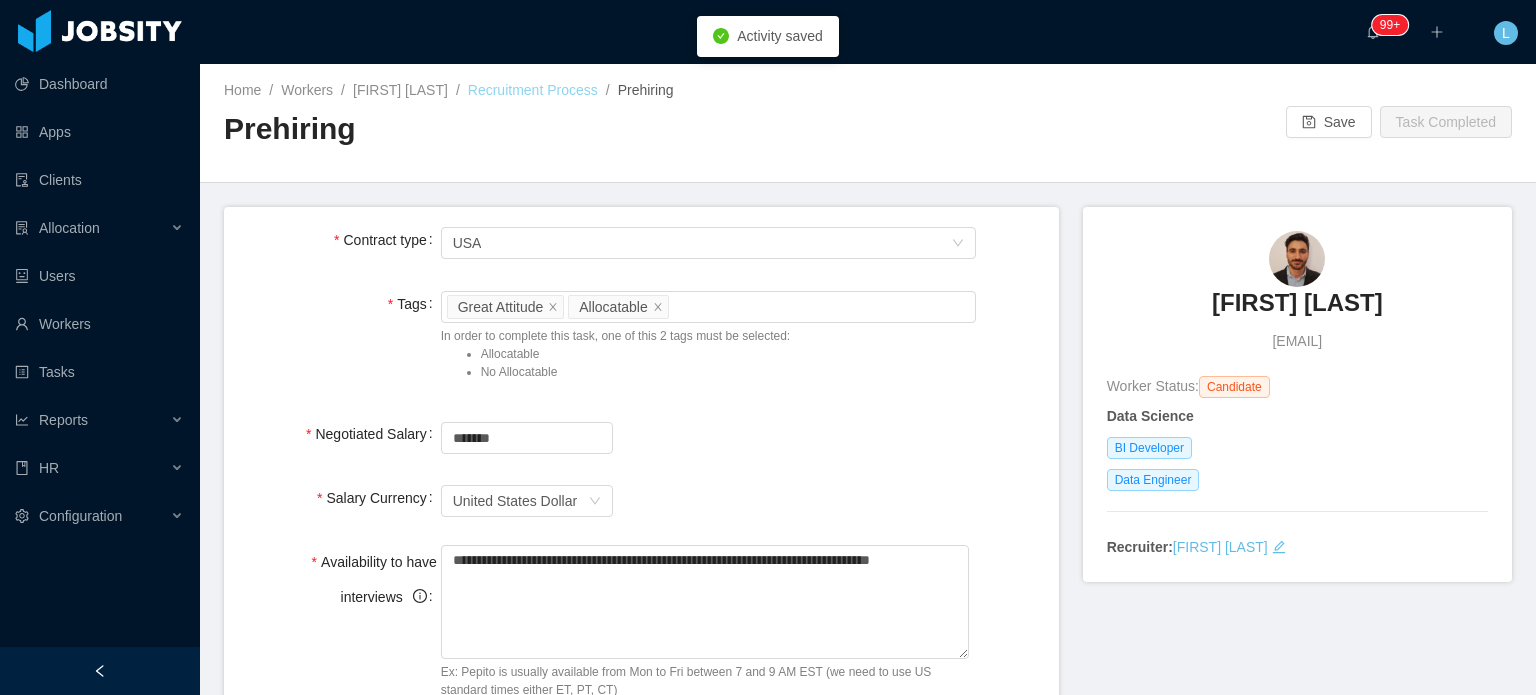 click on "Recruitment Process" at bounding box center [533, 90] 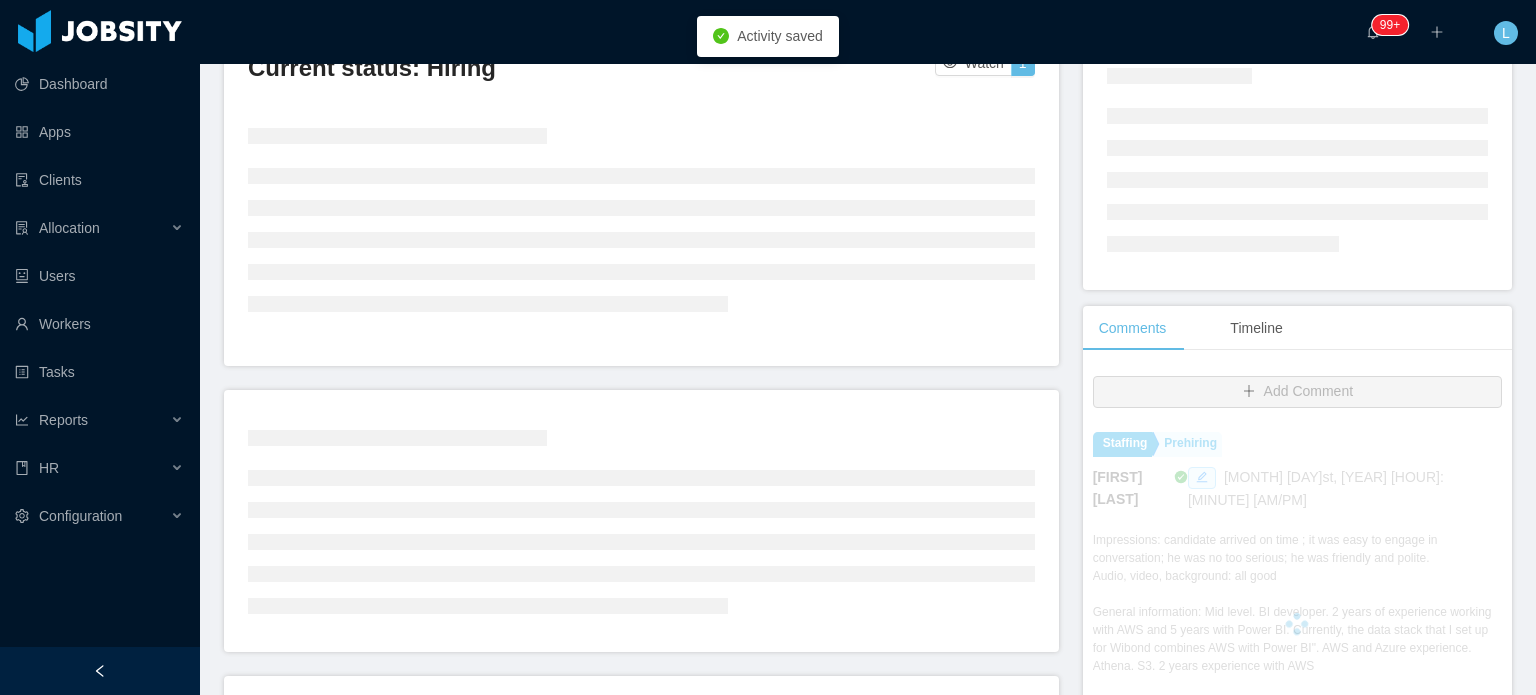 scroll, scrollTop: 200, scrollLeft: 0, axis: vertical 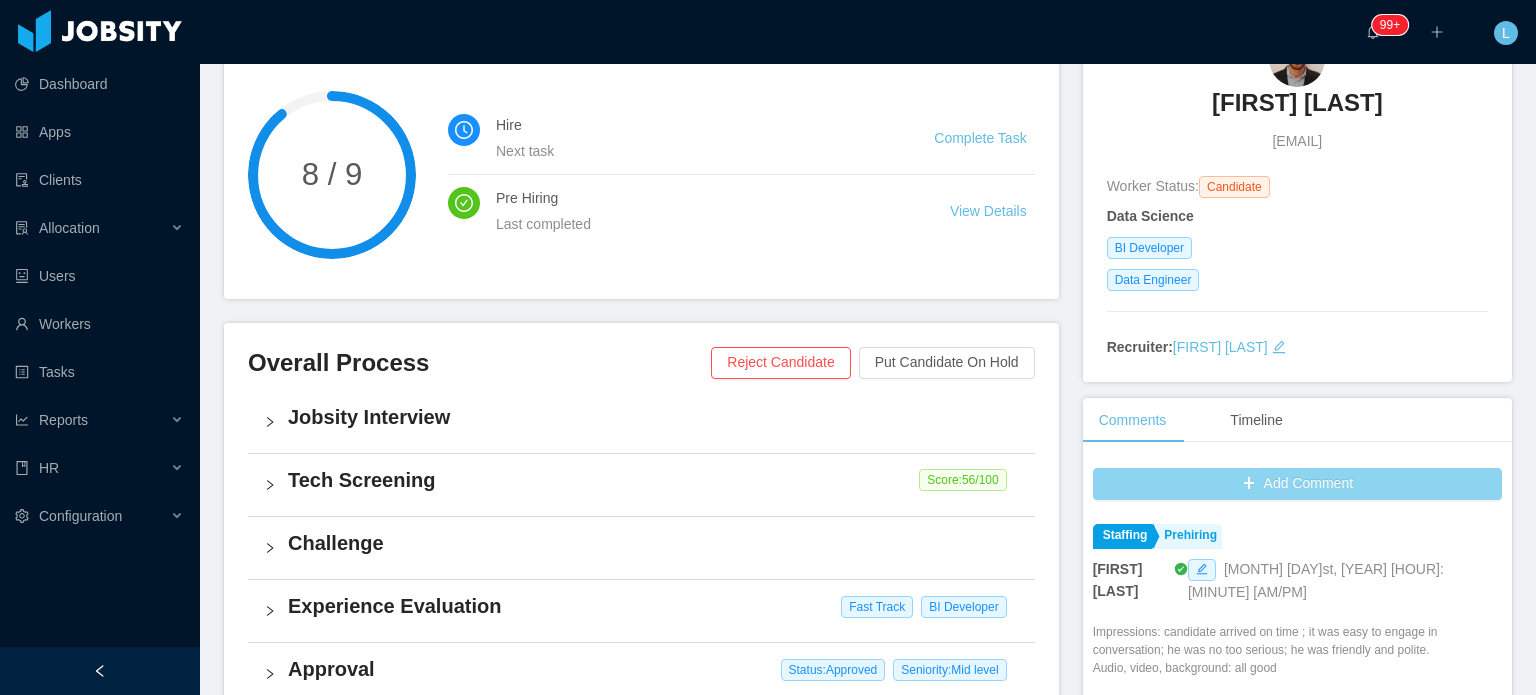 click on "Add Comment" at bounding box center [1297, 484] 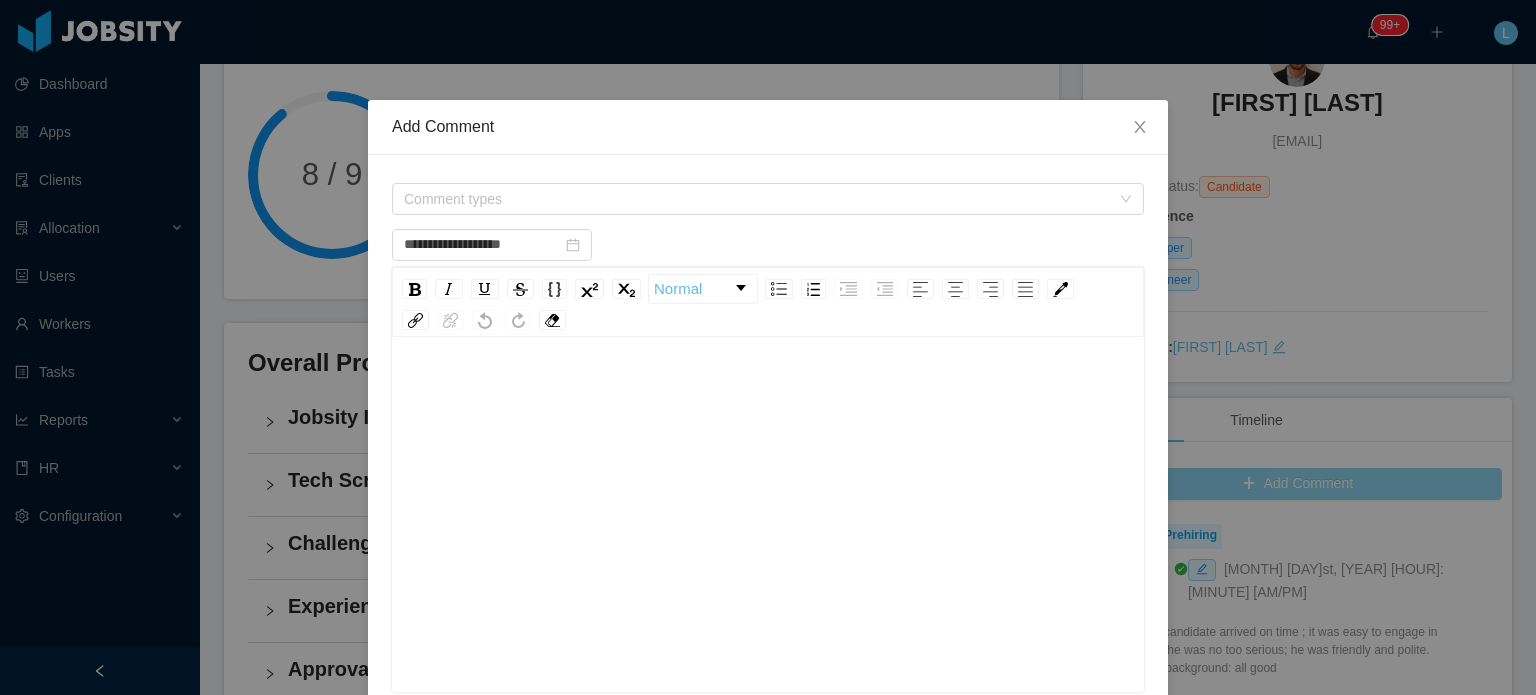 type on "**********" 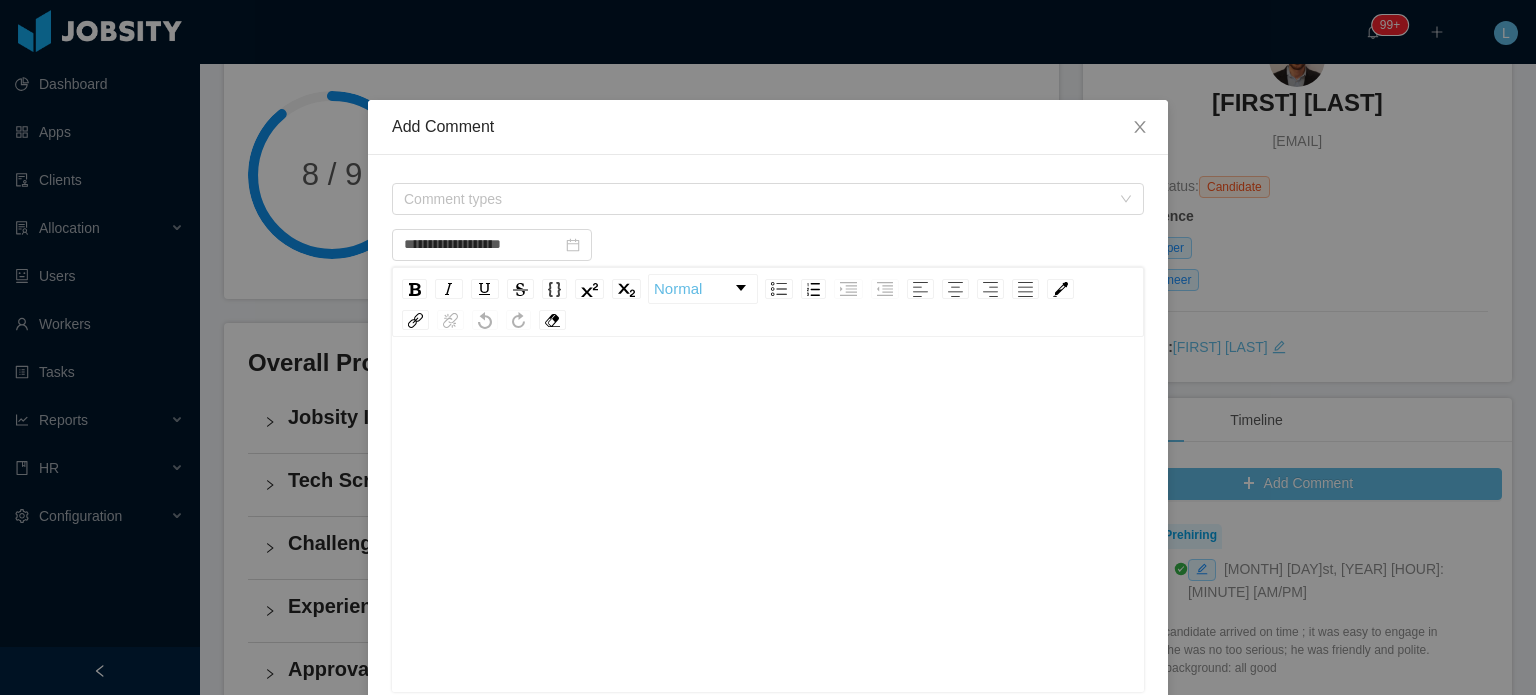 click at bounding box center [768, 546] 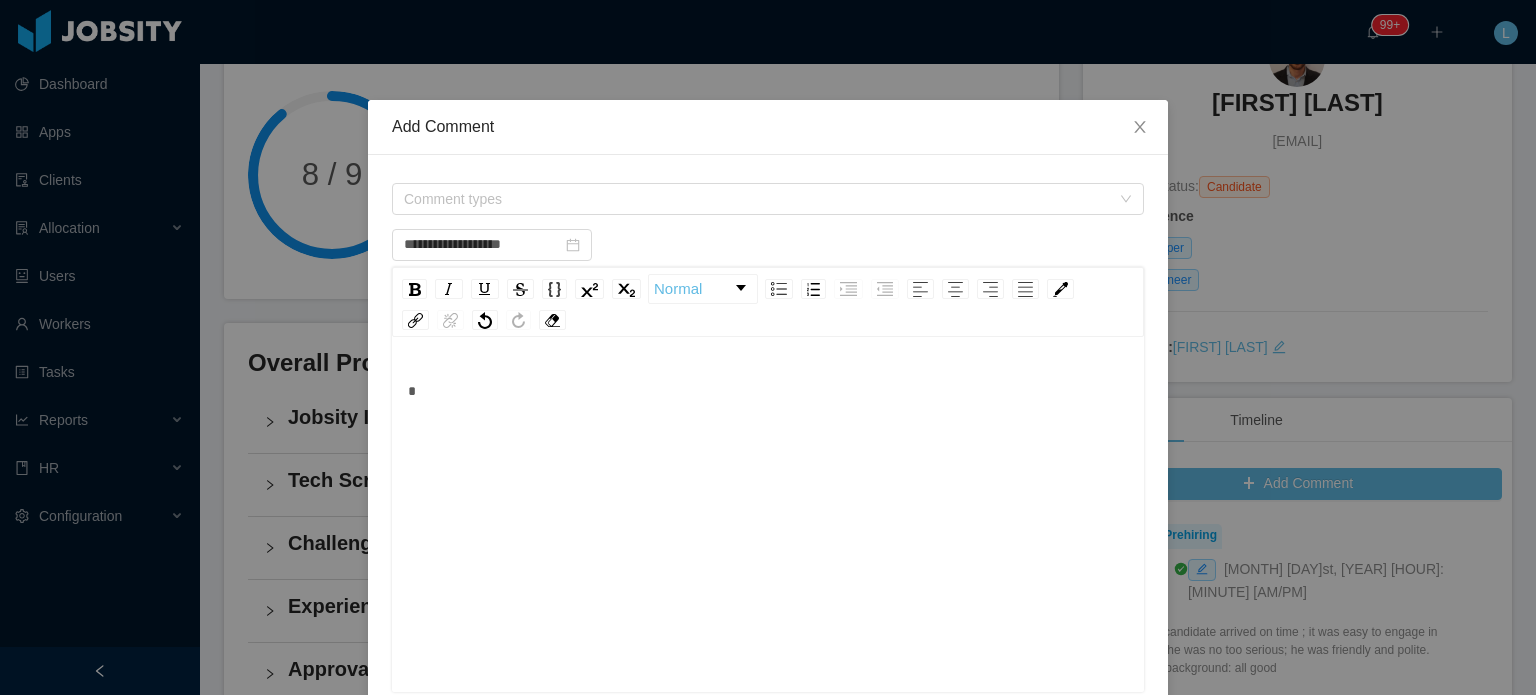 type 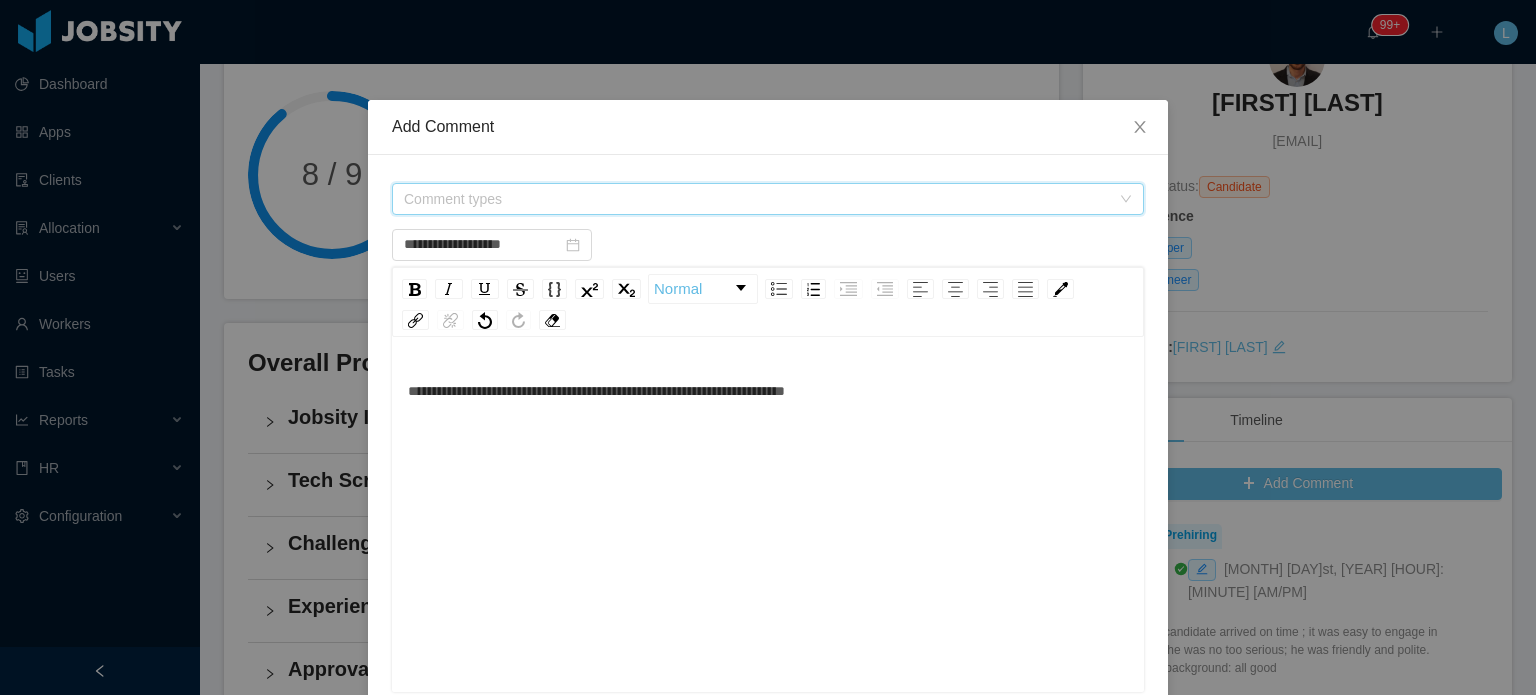 click on "Comment types" at bounding box center [757, 199] 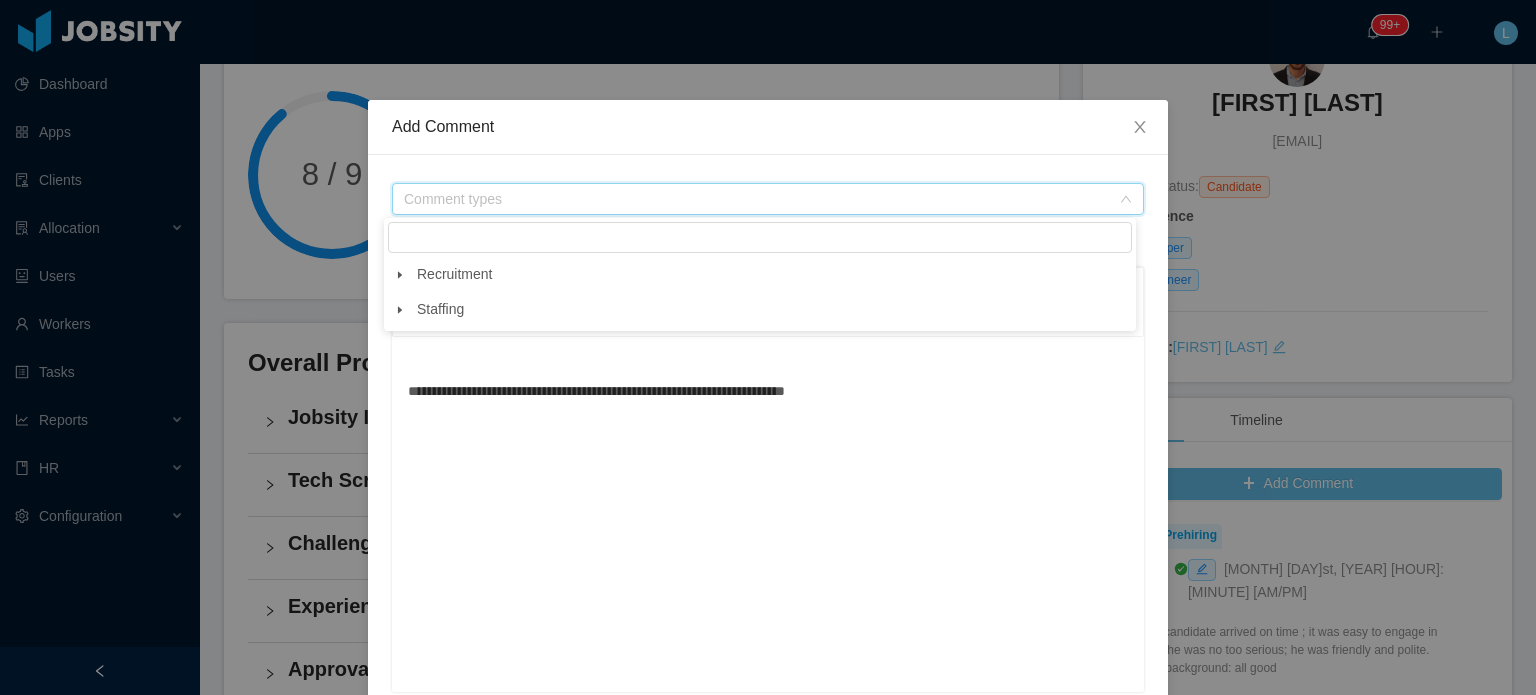 click at bounding box center (400, 310) 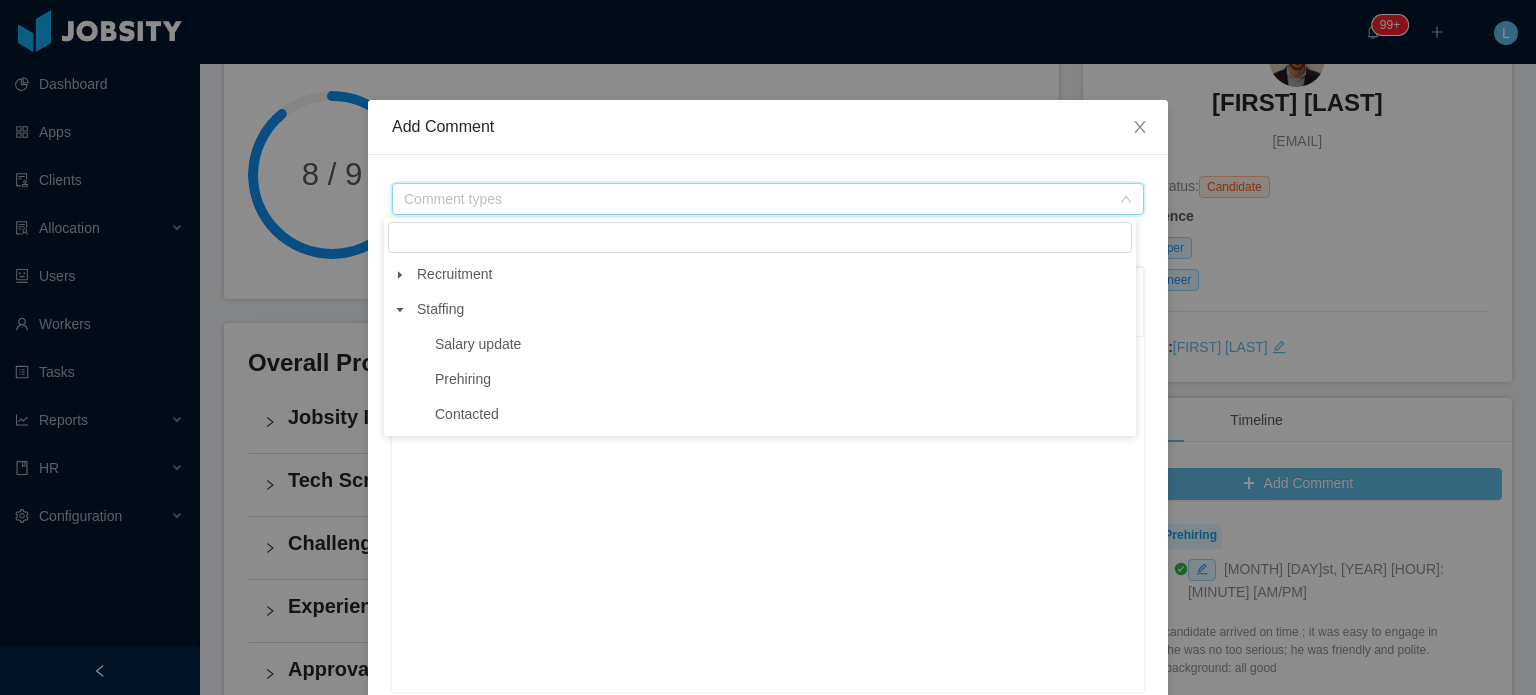 click 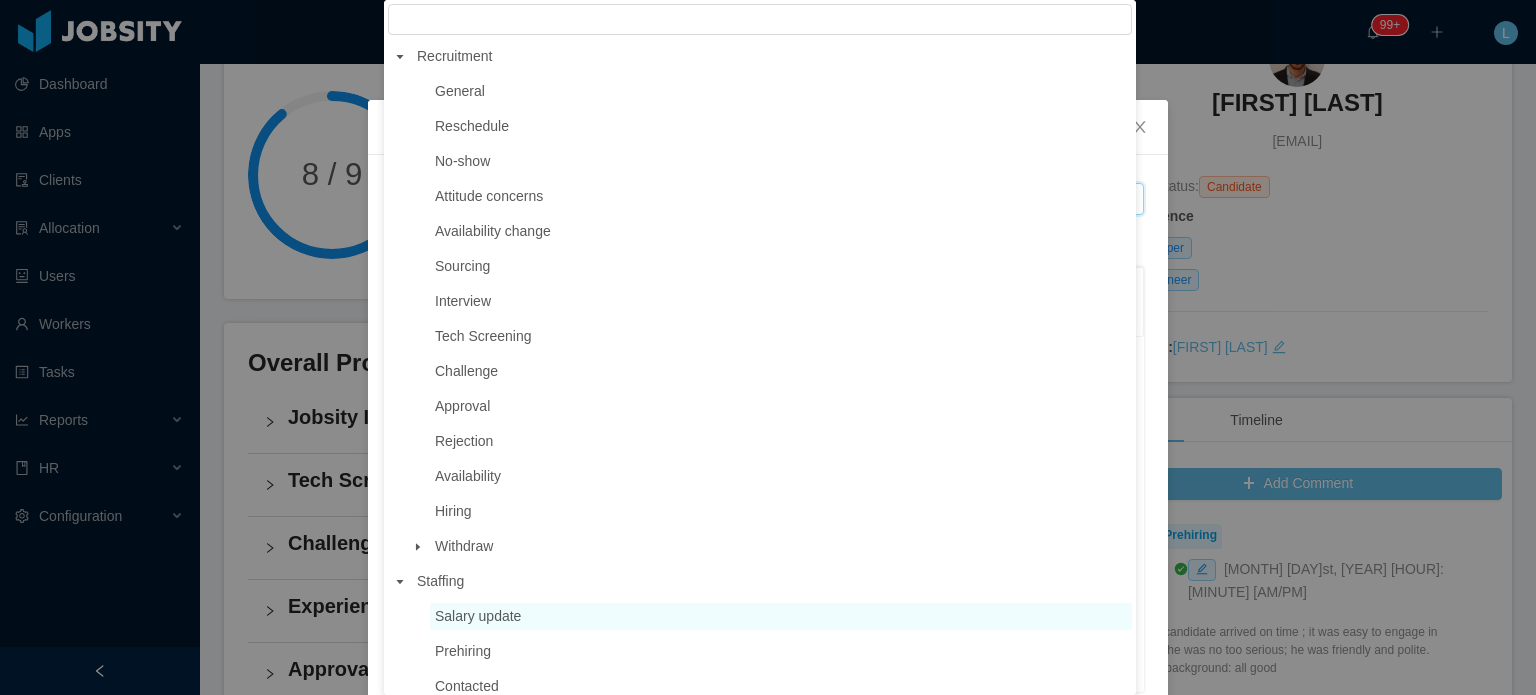 click on "Salary update" at bounding box center [781, 616] 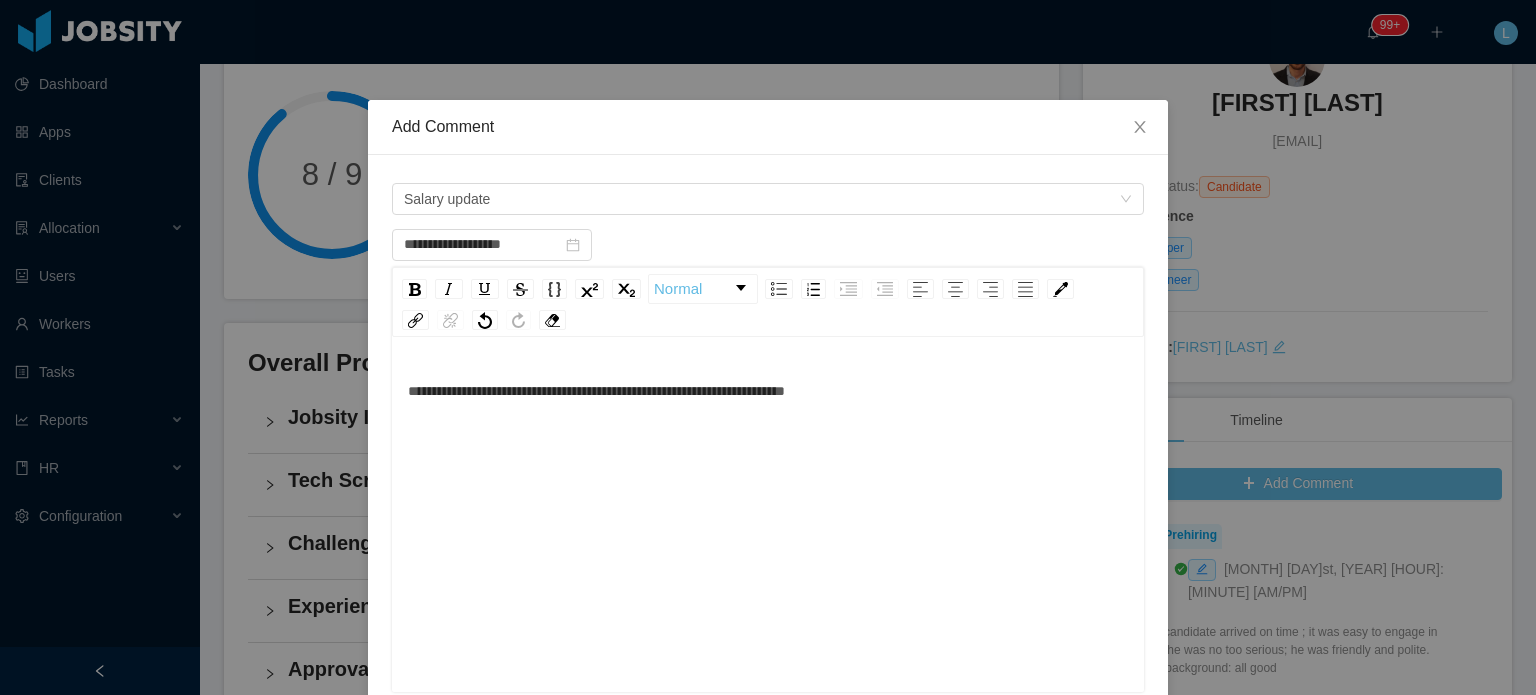 drag, startPoint x: 946, startPoint y: 617, endPoint x: 956, endPoint y: 618, distance: 10.049875 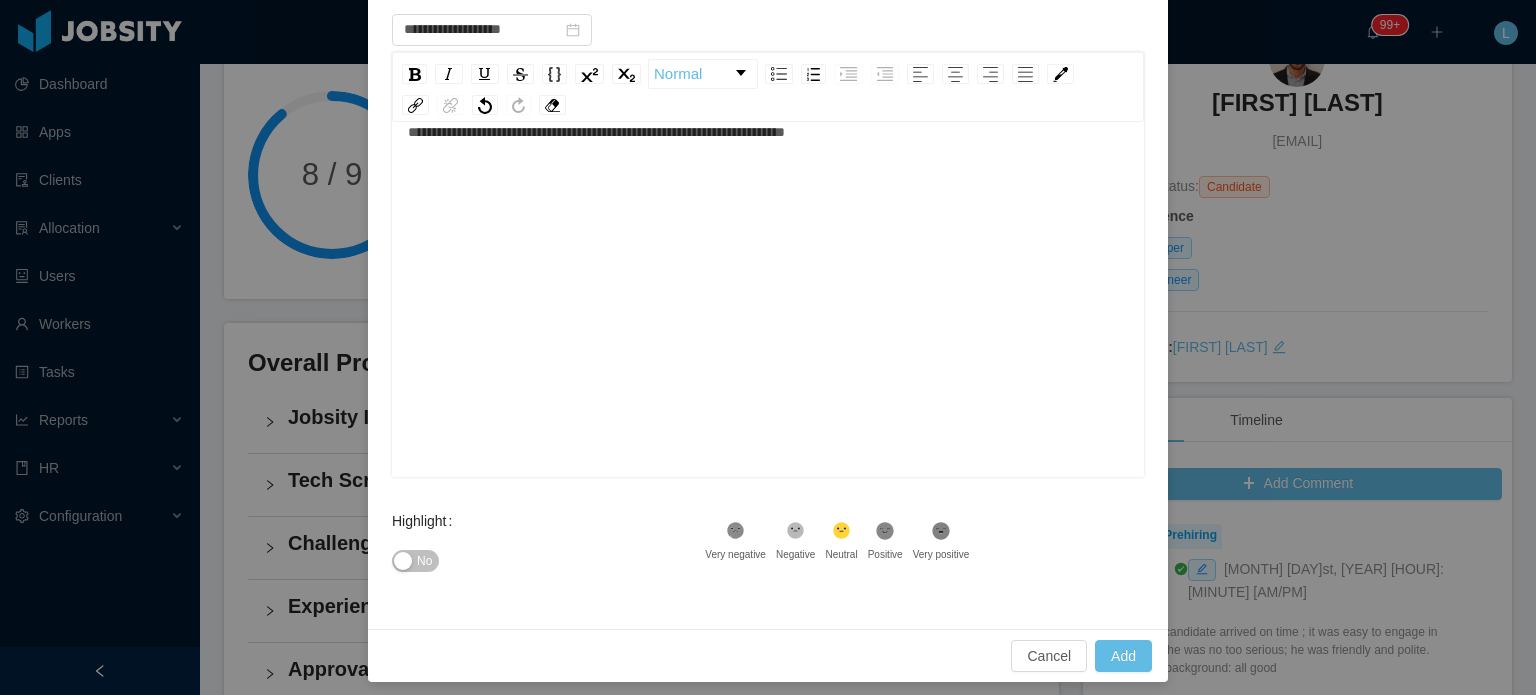 scroll, scrollTop: 224, scrollLeft: 0, axis: vertical 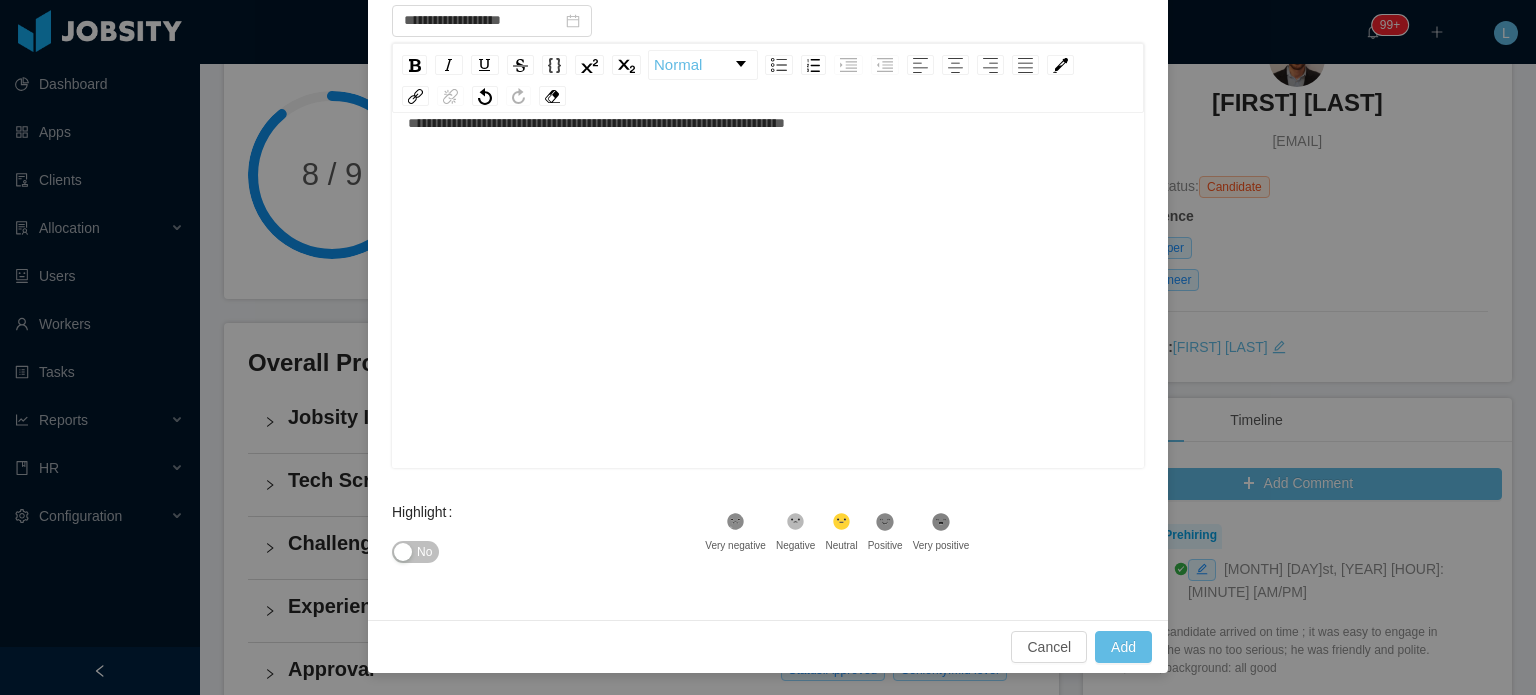 click on "No" at bounding box center [415, 552] 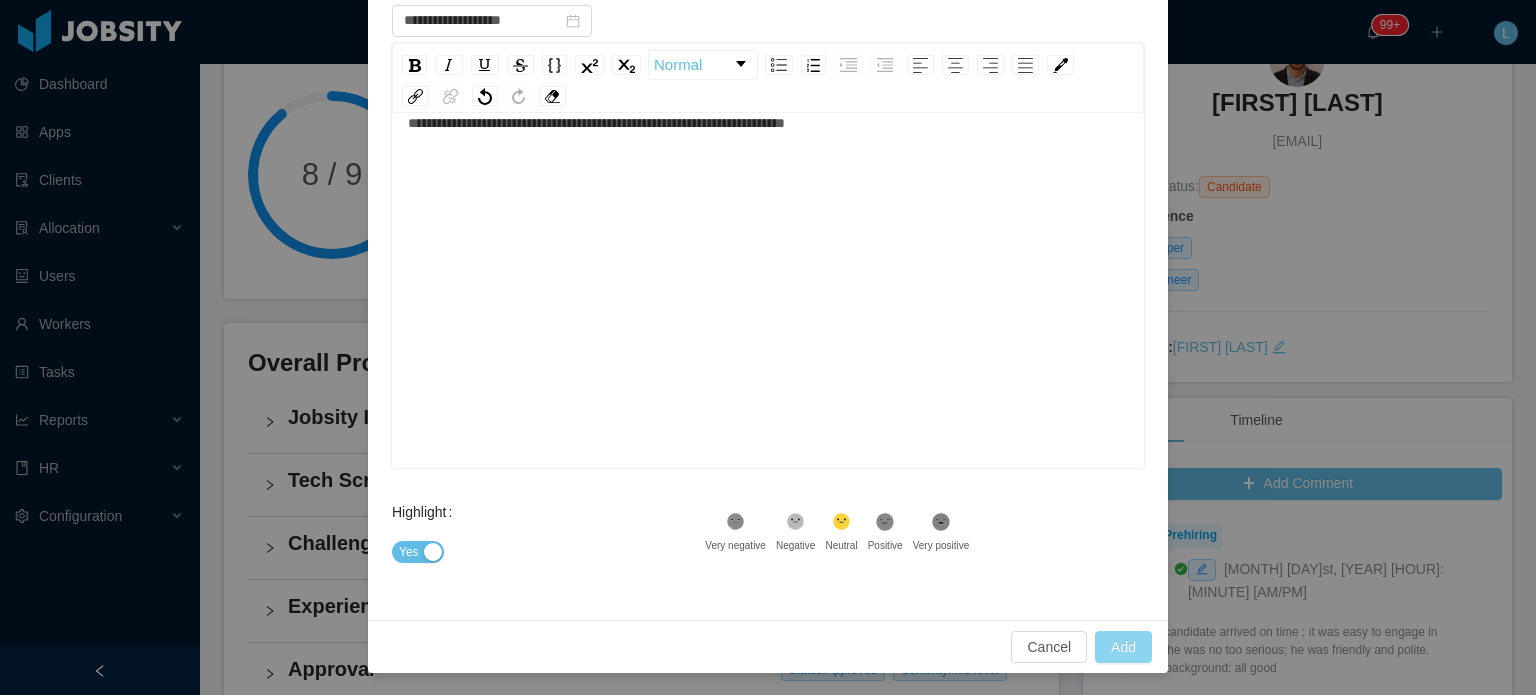 click on "Add" at bounding box center [1123, 647] 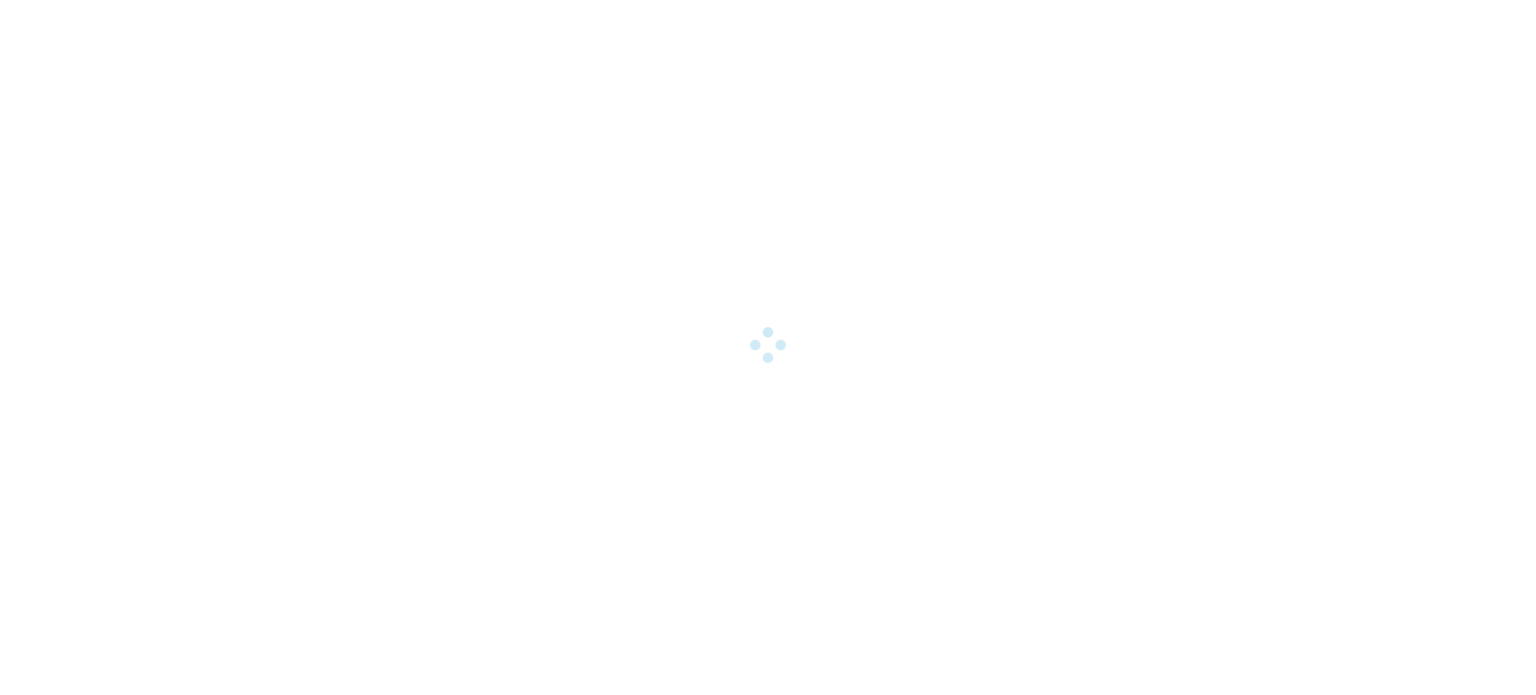 scroll, scrollTop: 0, scrollLeft: 0, axis: both 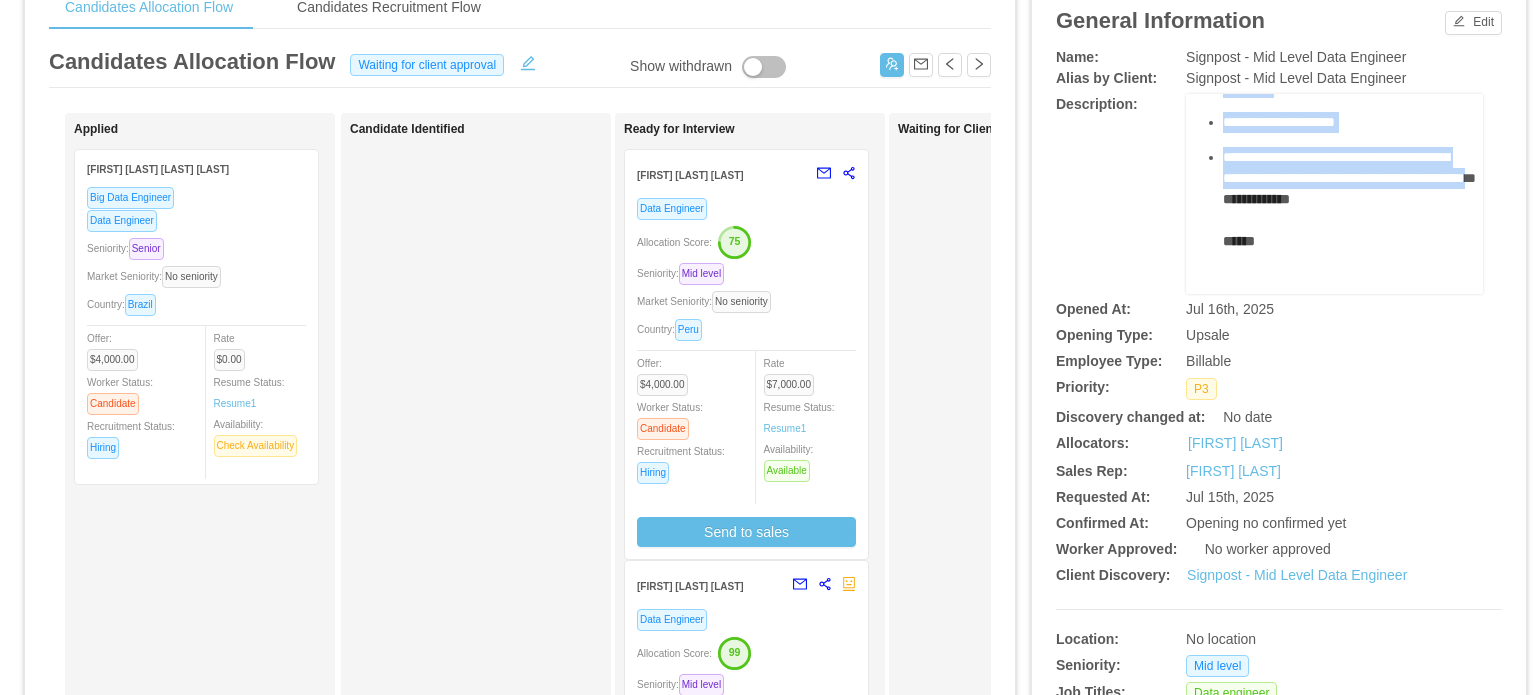 drag, startPoint x: 1206, startPoint y: 171, endPoint x: 1371, endPoint y: 241, distance: 179.23448 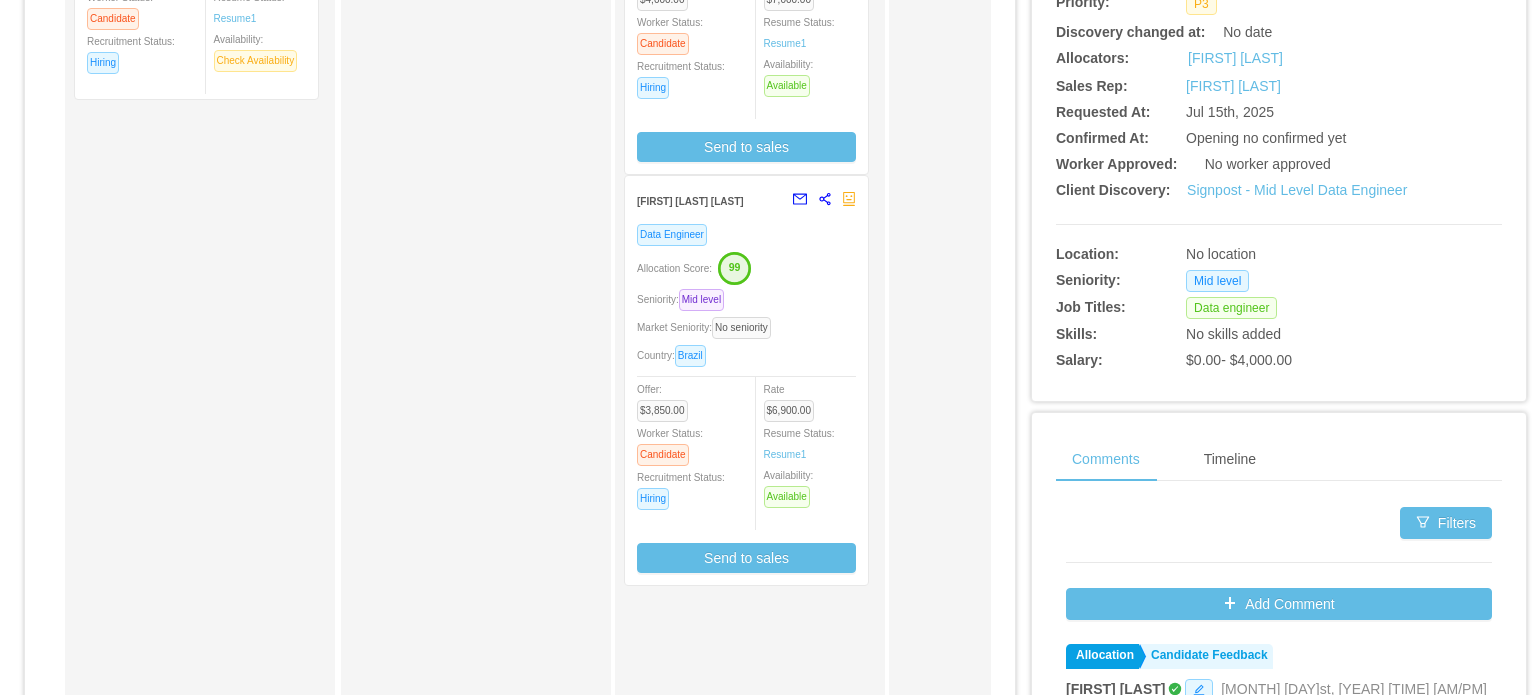 scroll, scrollTop: 0, scrollLeft: 0, axis: both 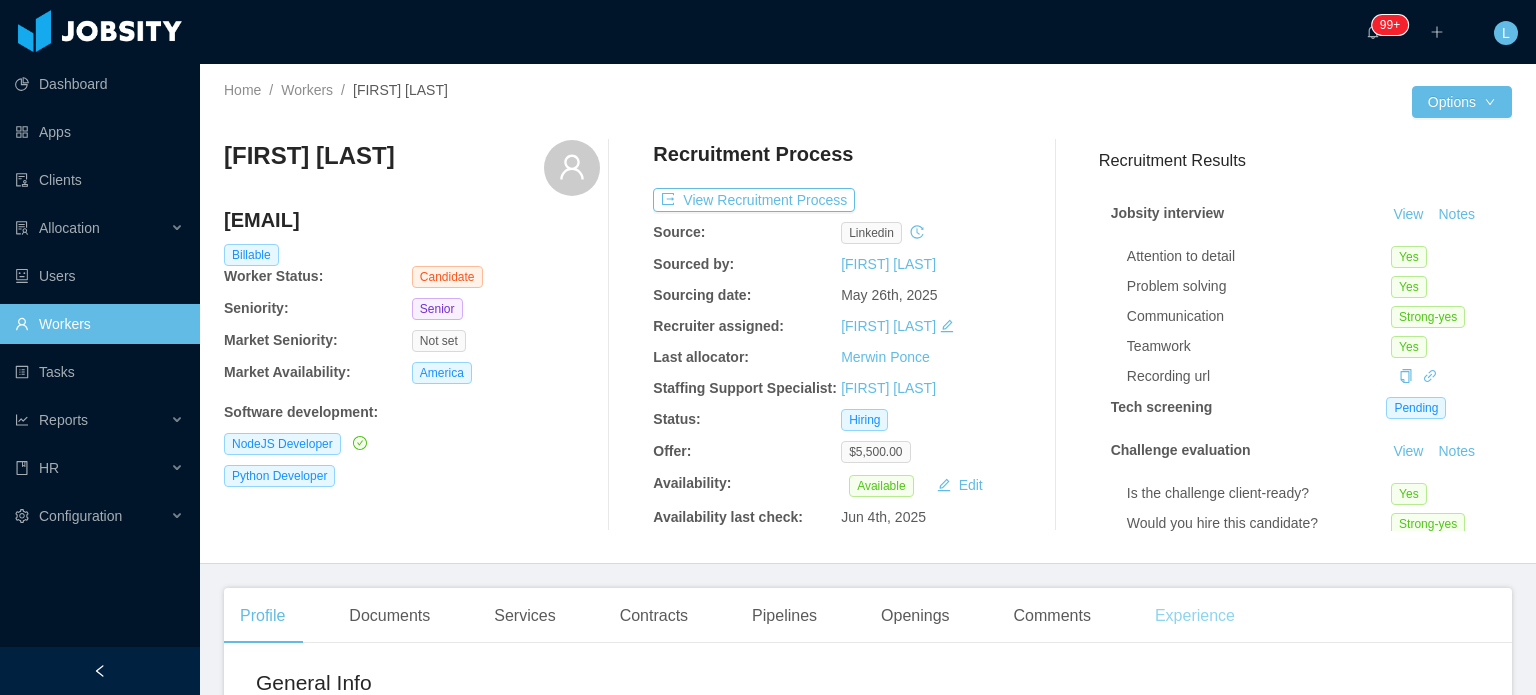 click on "Experience" at bounding box center [1195, 616] 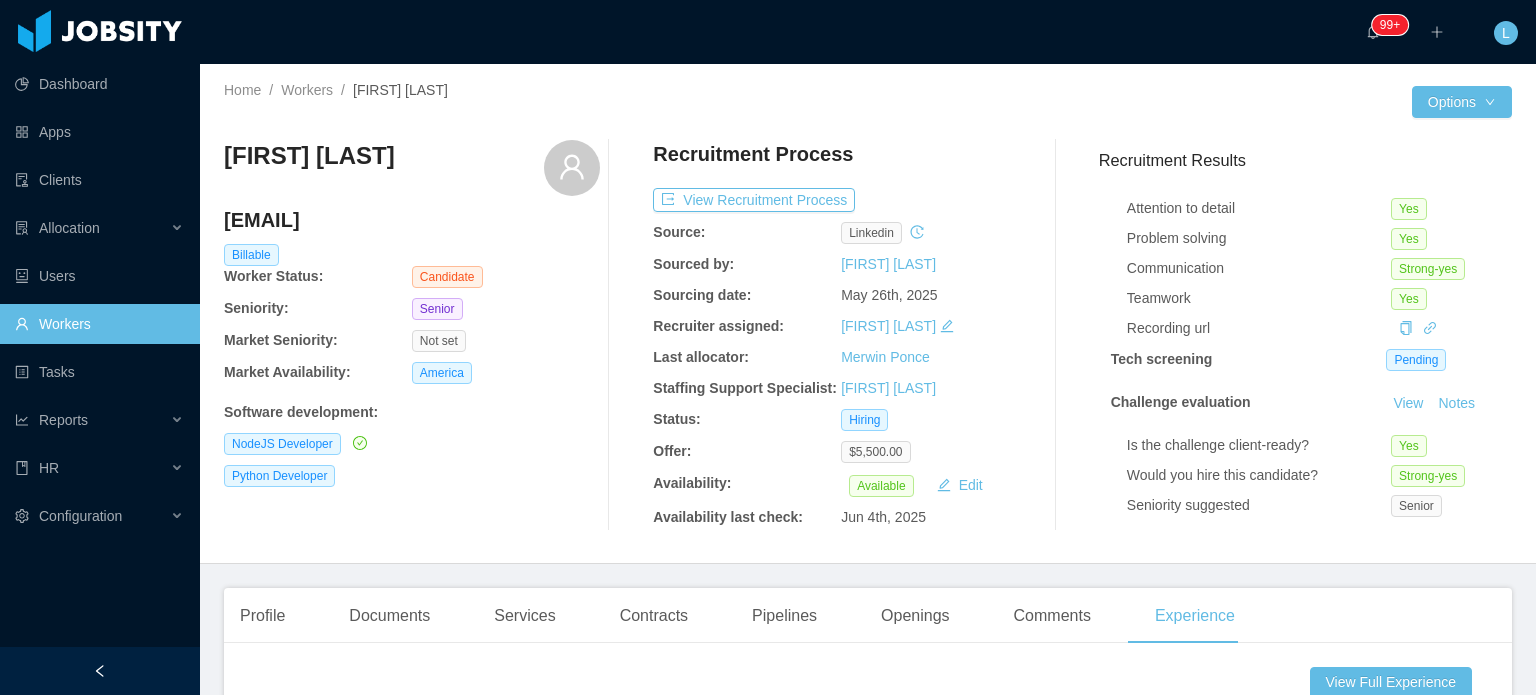 scroll, scrollTop: 139, scrollLeft: 0, axis: vertical 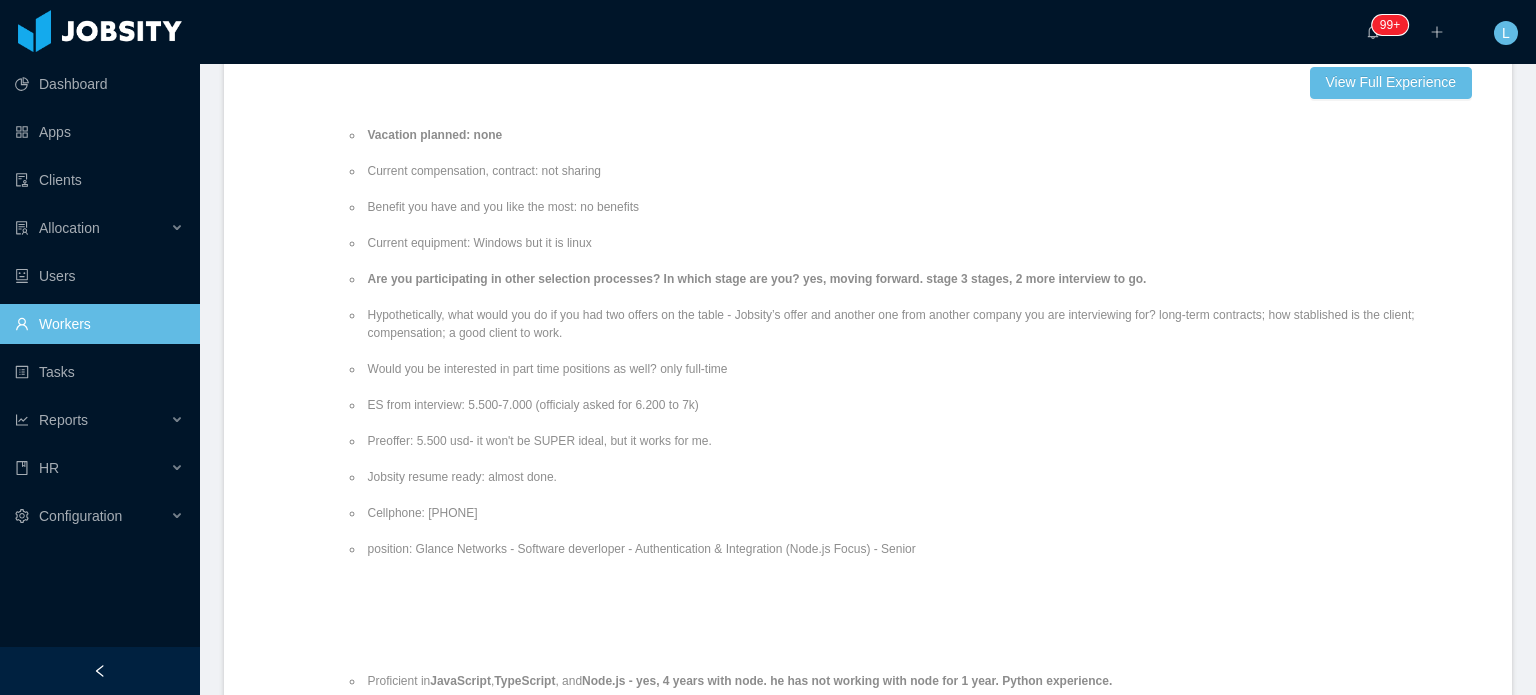 drag, startPoint x: 426, startPoint y: 512, endPoint x: 534, endPoint y: 519, distance: 108.226616 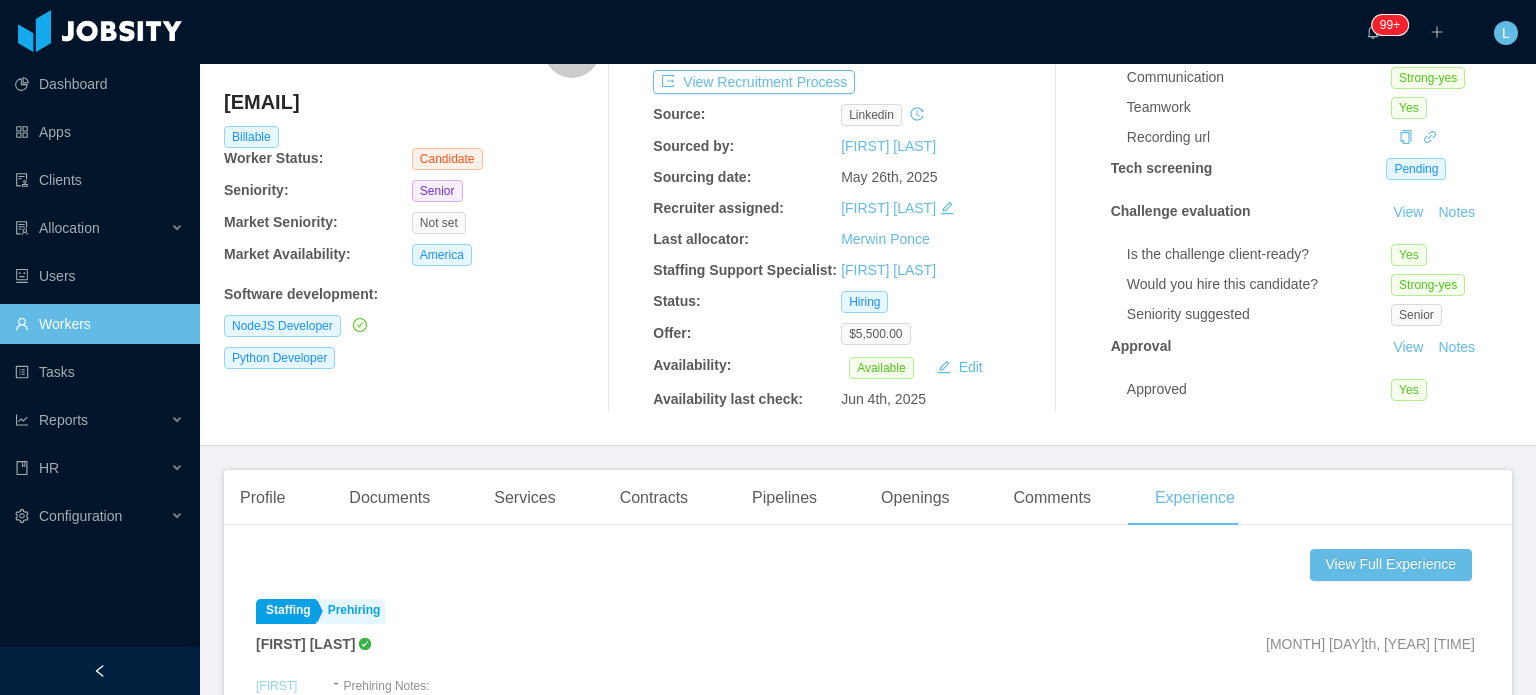 scroll, scrollTop: 300, scrollLeft: 0, axis: vertical 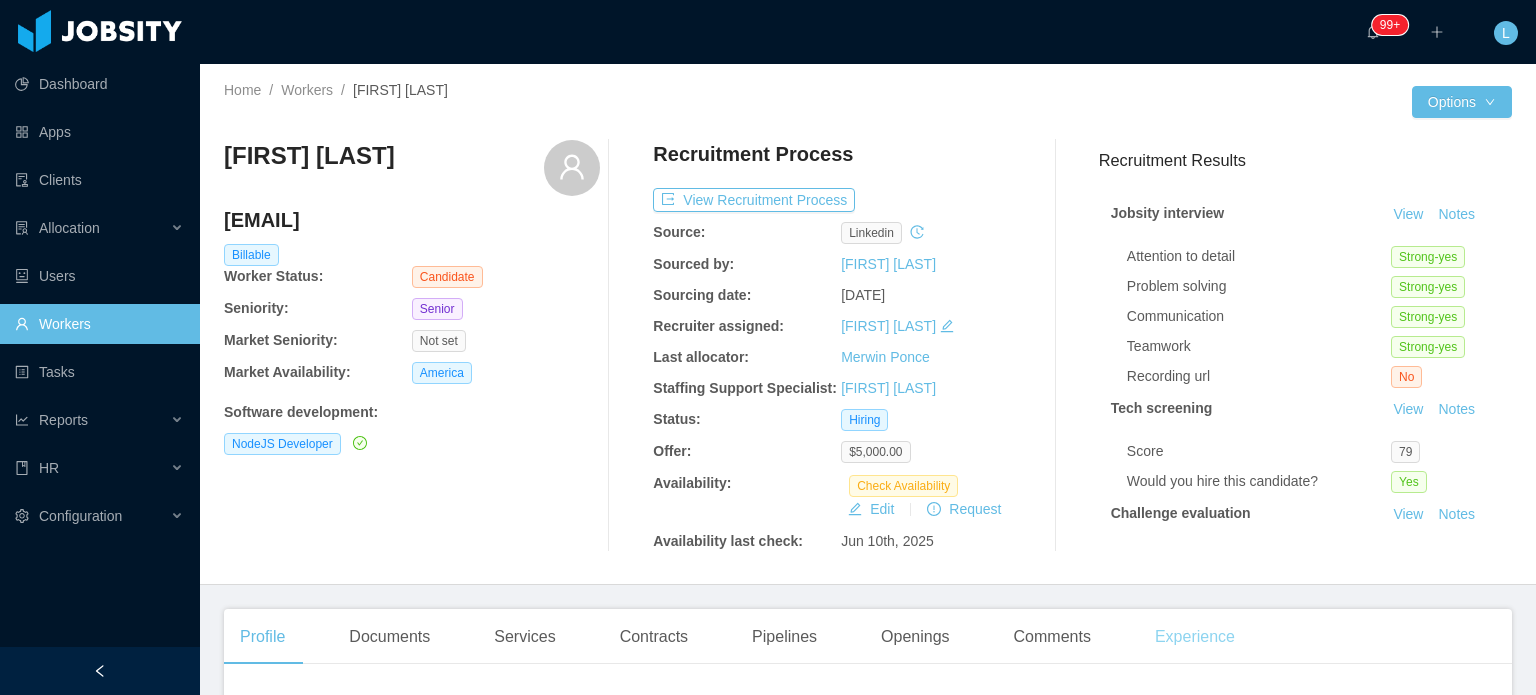 click on "Experience" at bounding box center [1195, 637] 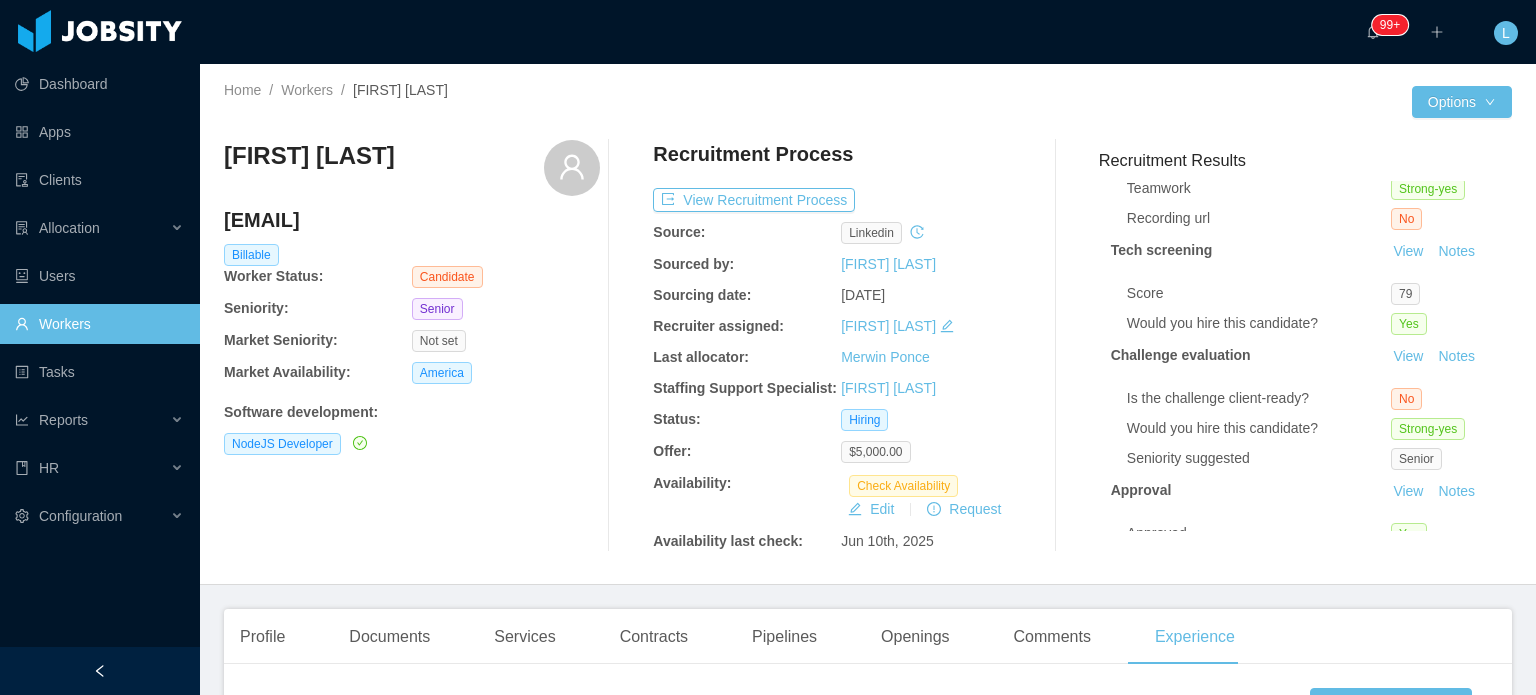 scroll, scrollTop: 203, scrollLeft: 0, axis: vertical 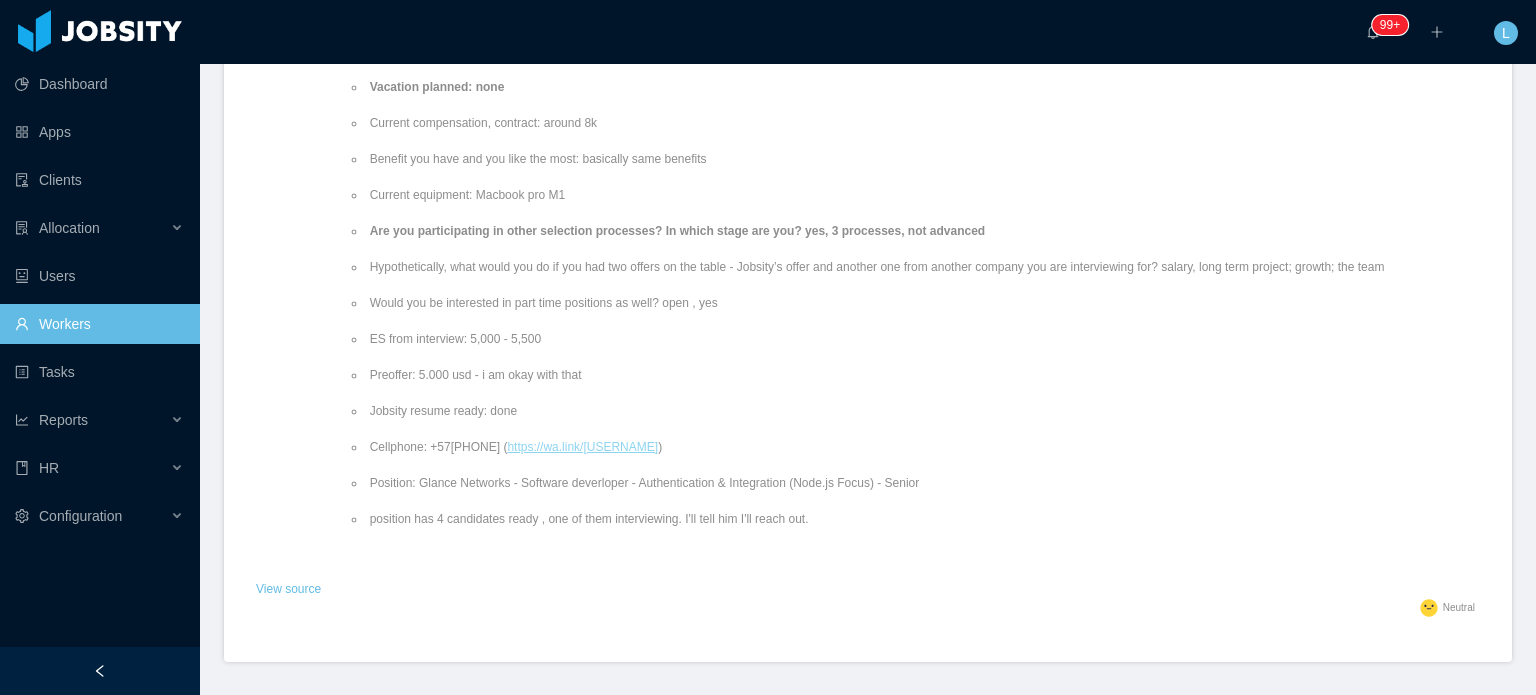 click on "https://wa.link/[USERNAME]" at bounding box center [582, 447] 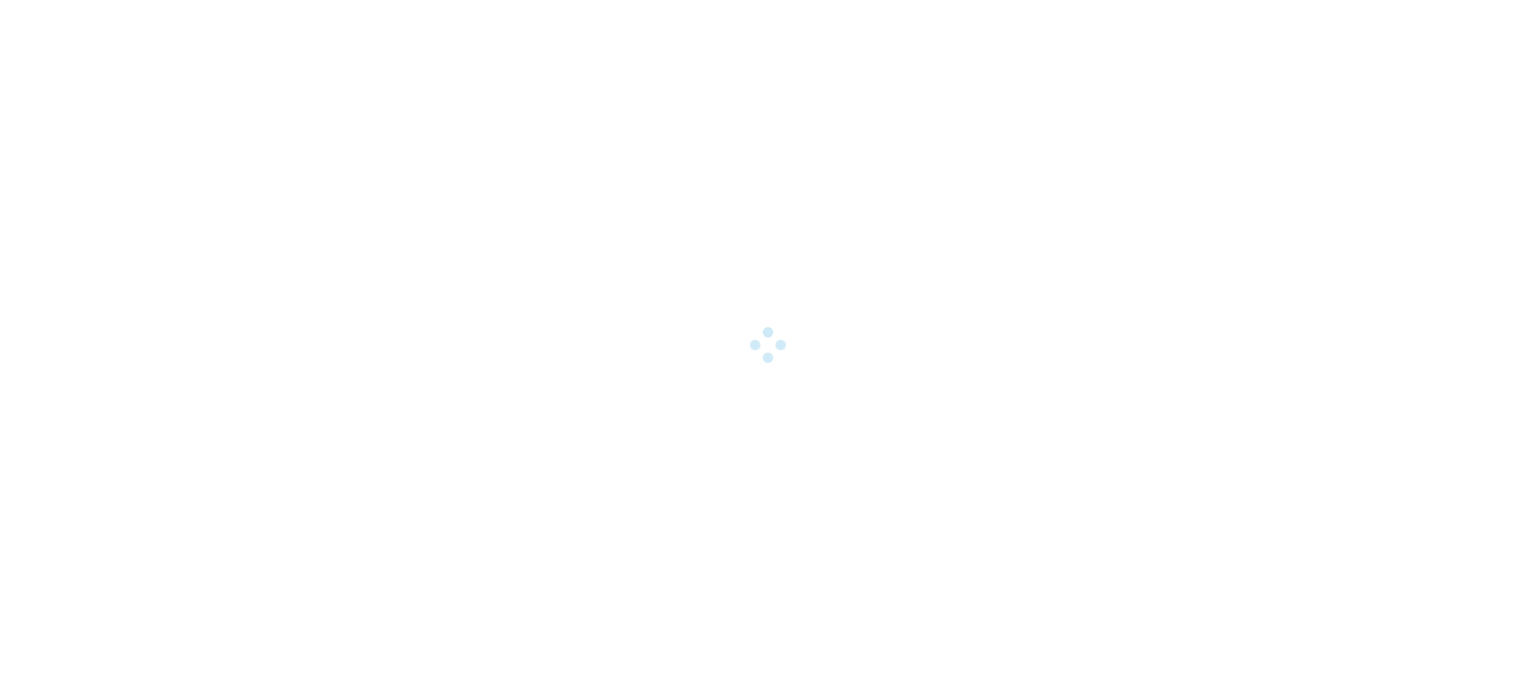 scroll, scrollTop: 0, scrollLeft: 0, axis: both 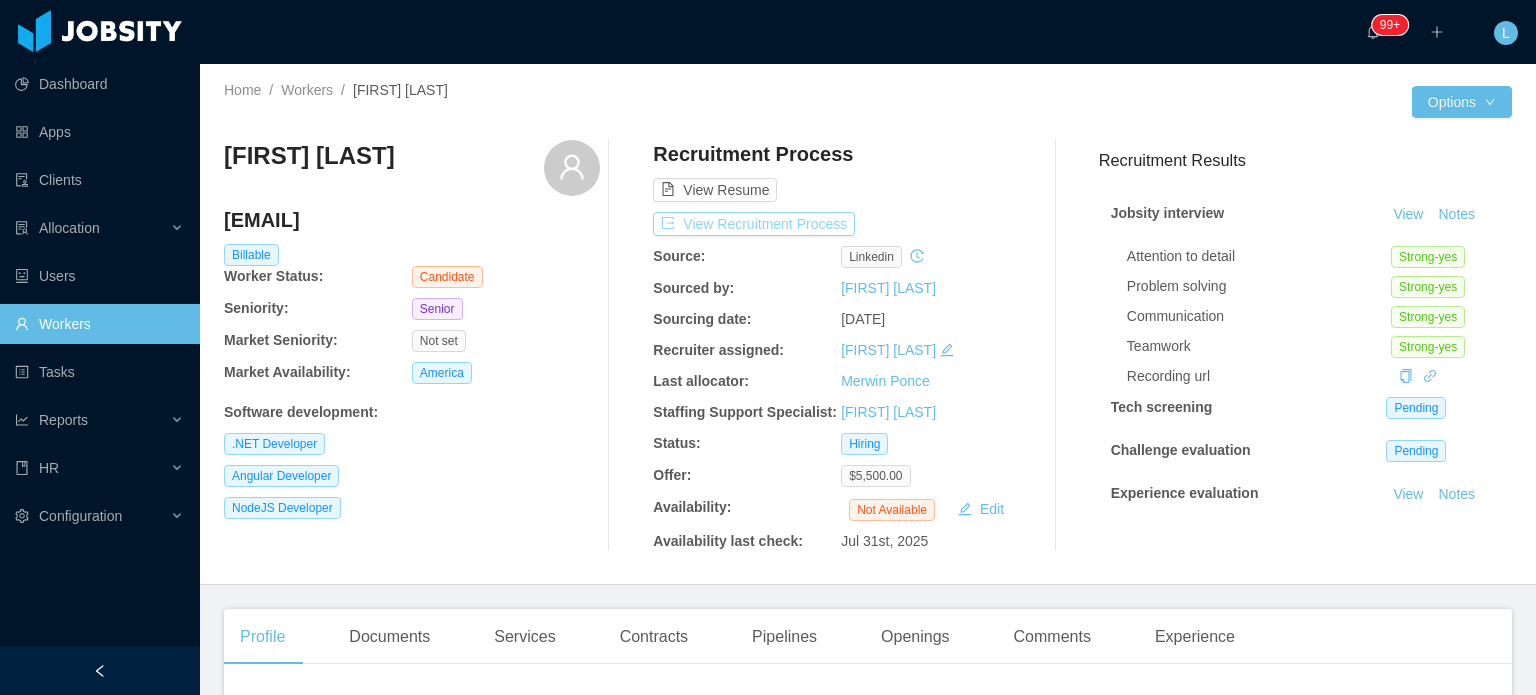 click on "View Recruitment Process" at bounding box center (754, 224) 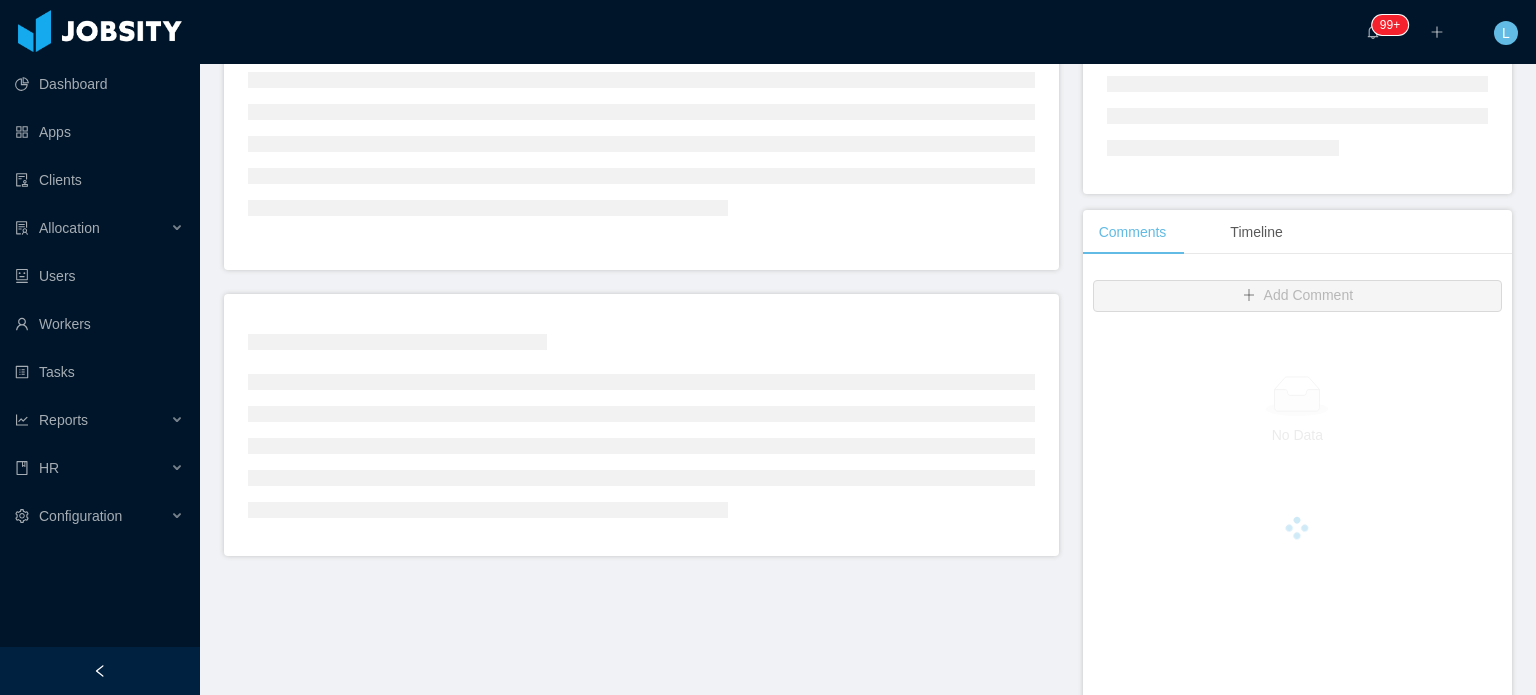 scroll, scrollTop: 300, scrollLeft: 0, axis: vertical 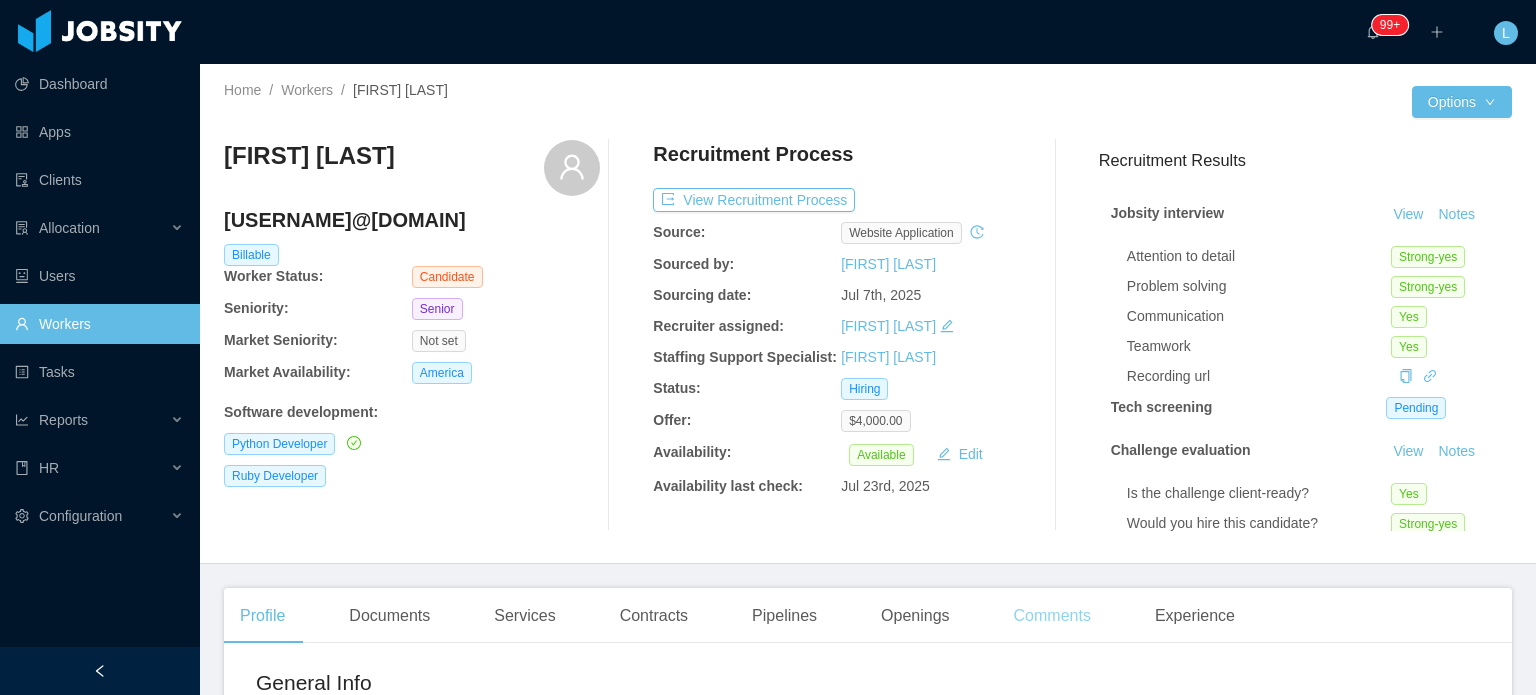 click on "Comments" at bounding box center (1052, 616) 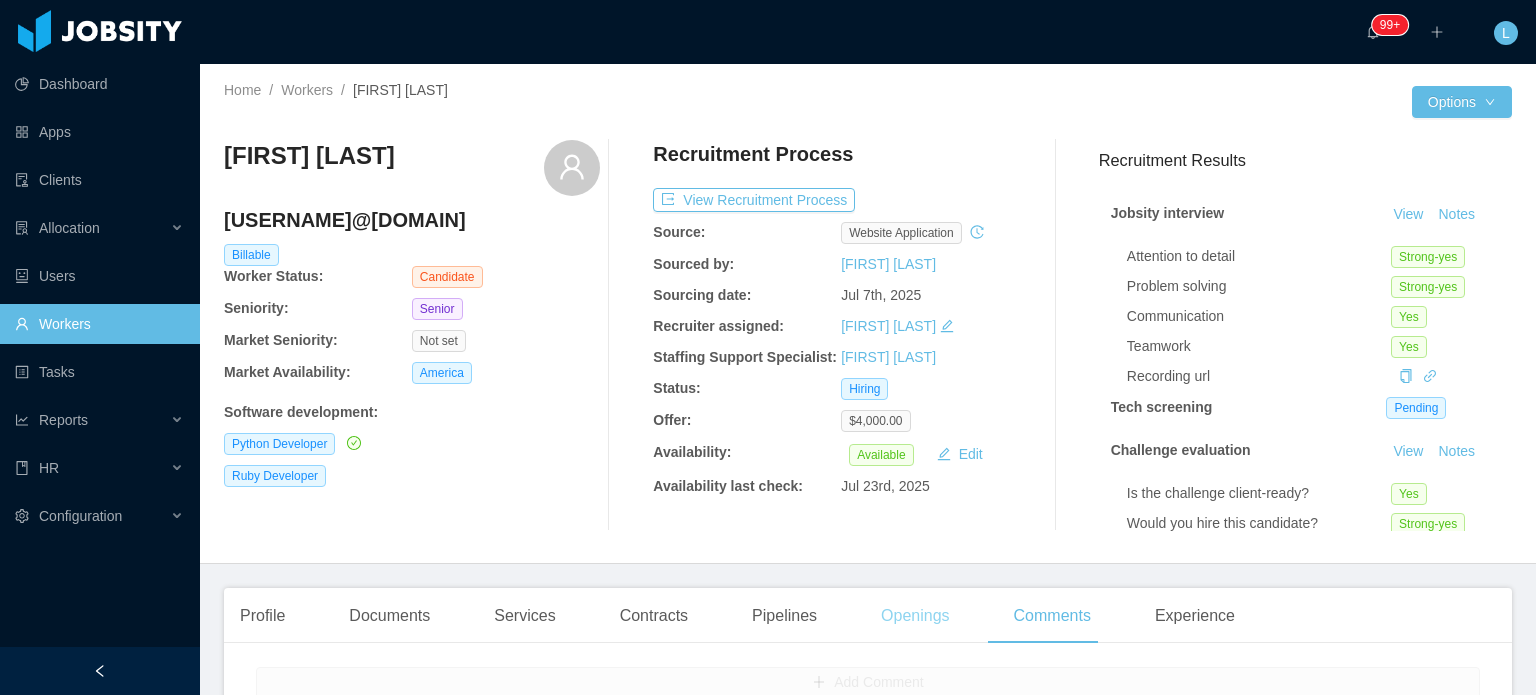 click on "Openings" at bounding box center [915, 616] 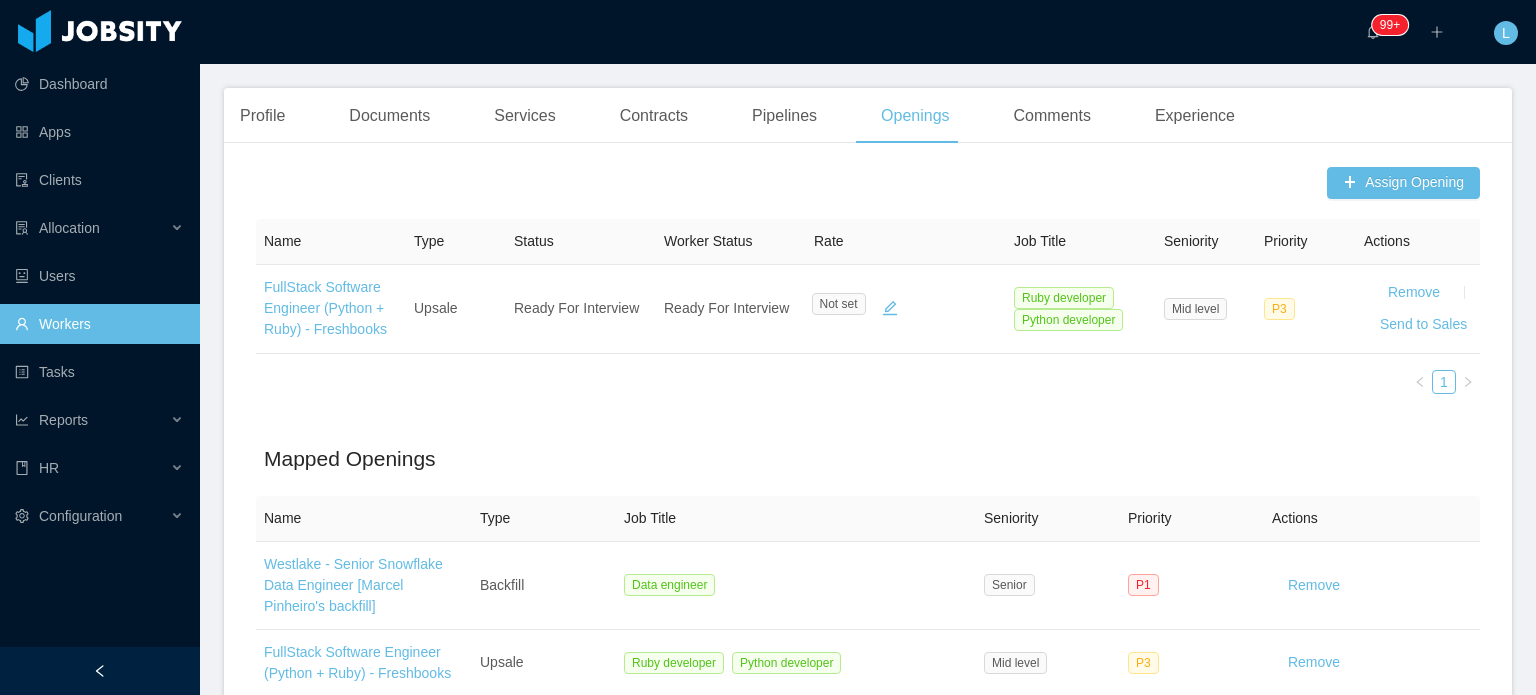 scroll, scrollTop: 600, scrollLeft: 0, axis: vertical 